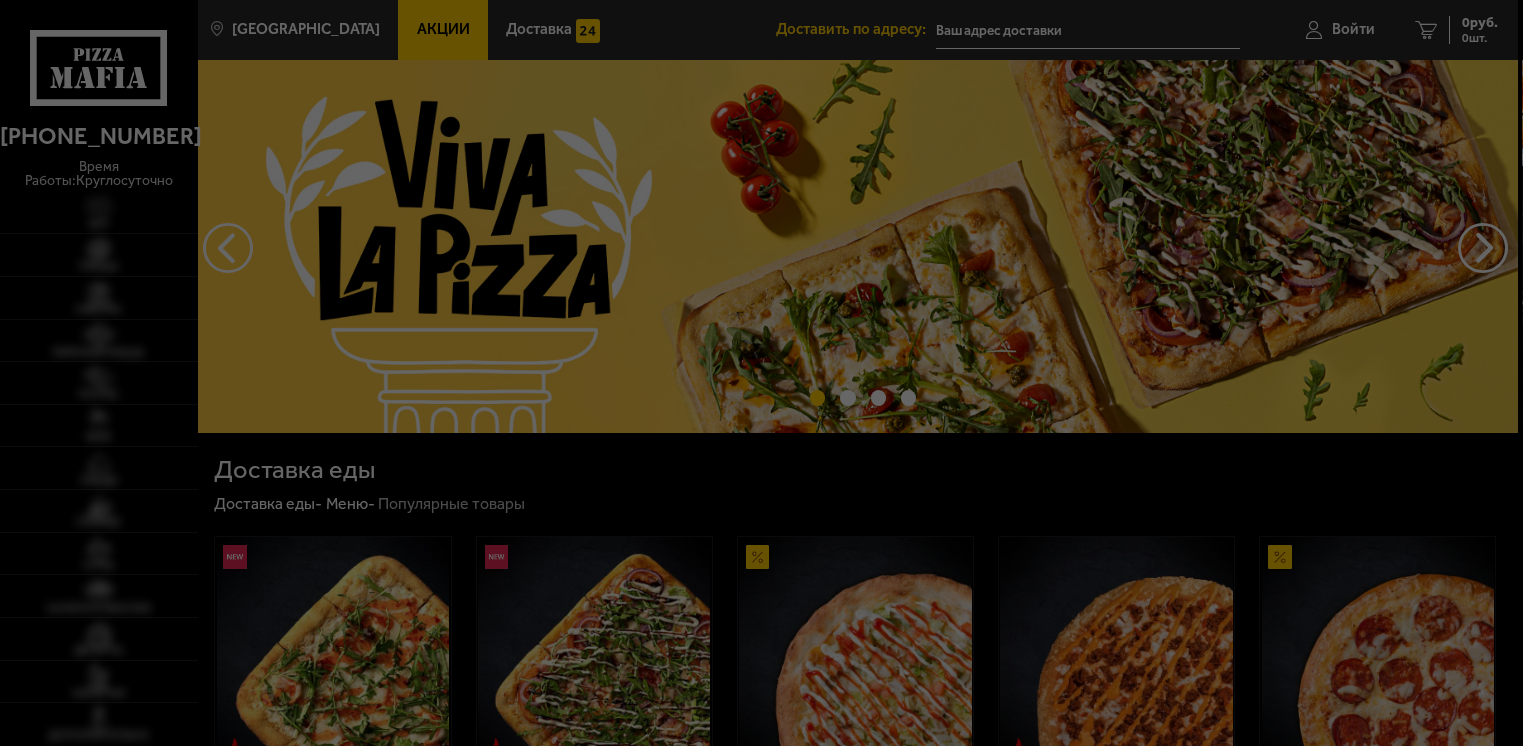 type on "[STREET_ADDRESS]" 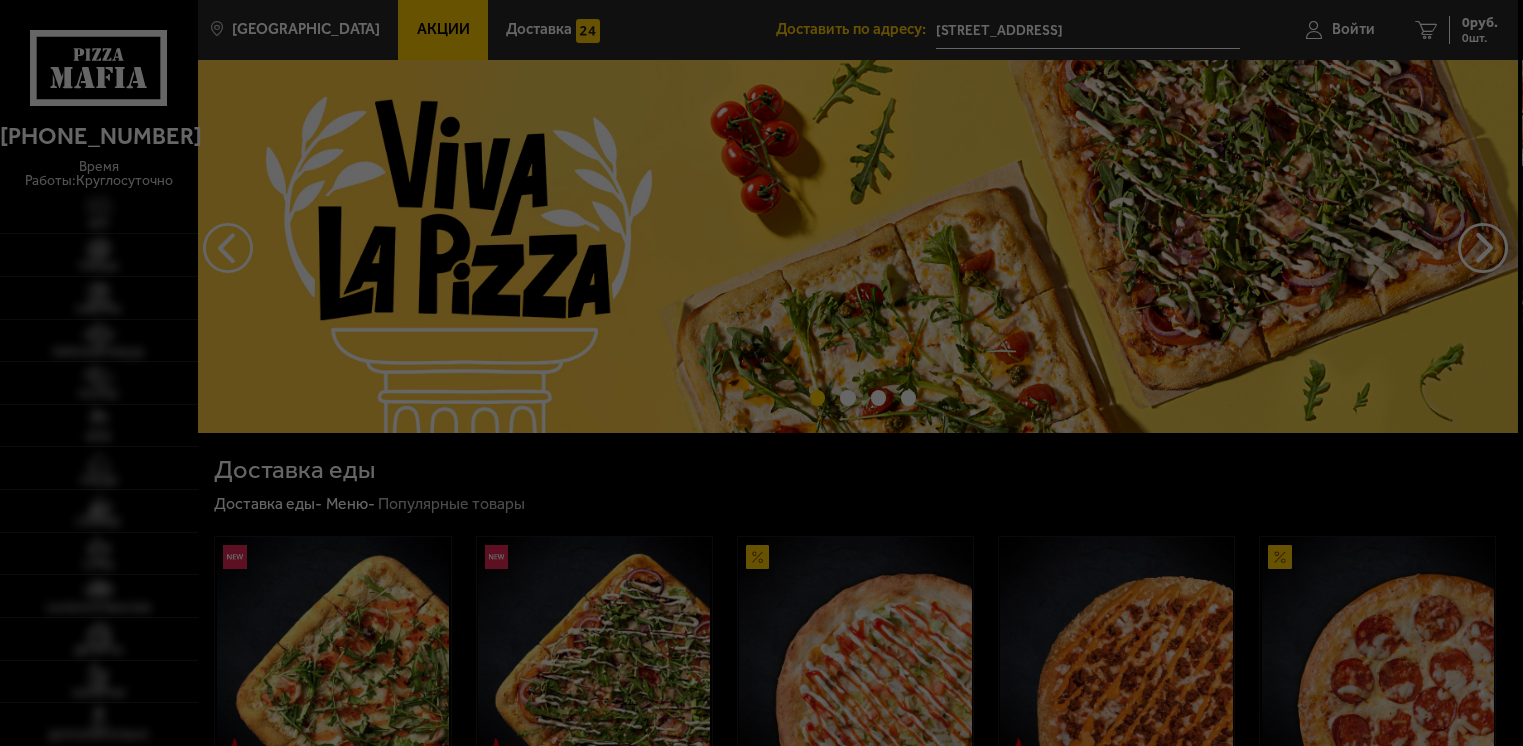 scroll, scrollTop: 0, scrollLeft: 0, axis: both 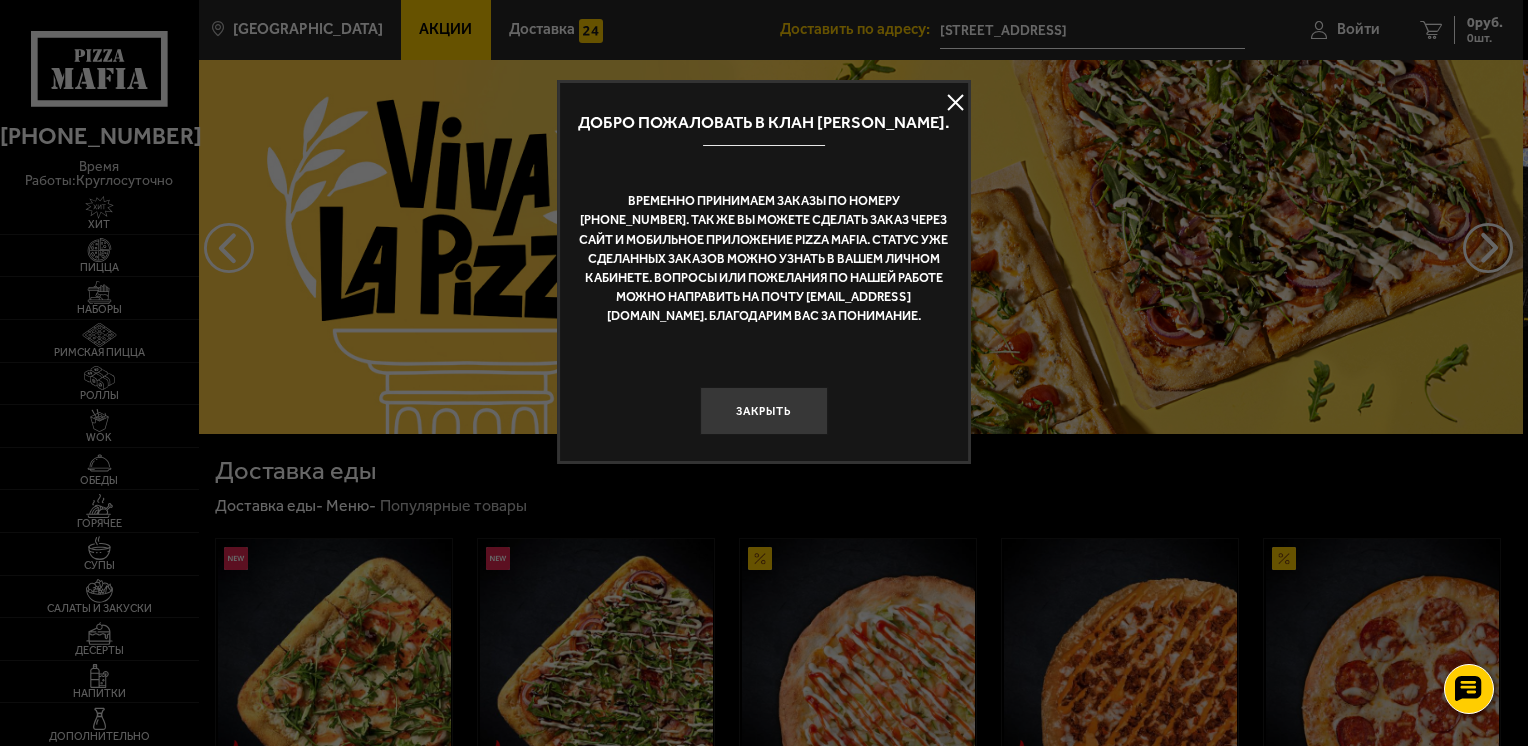 click at bounding box center [956, 103] 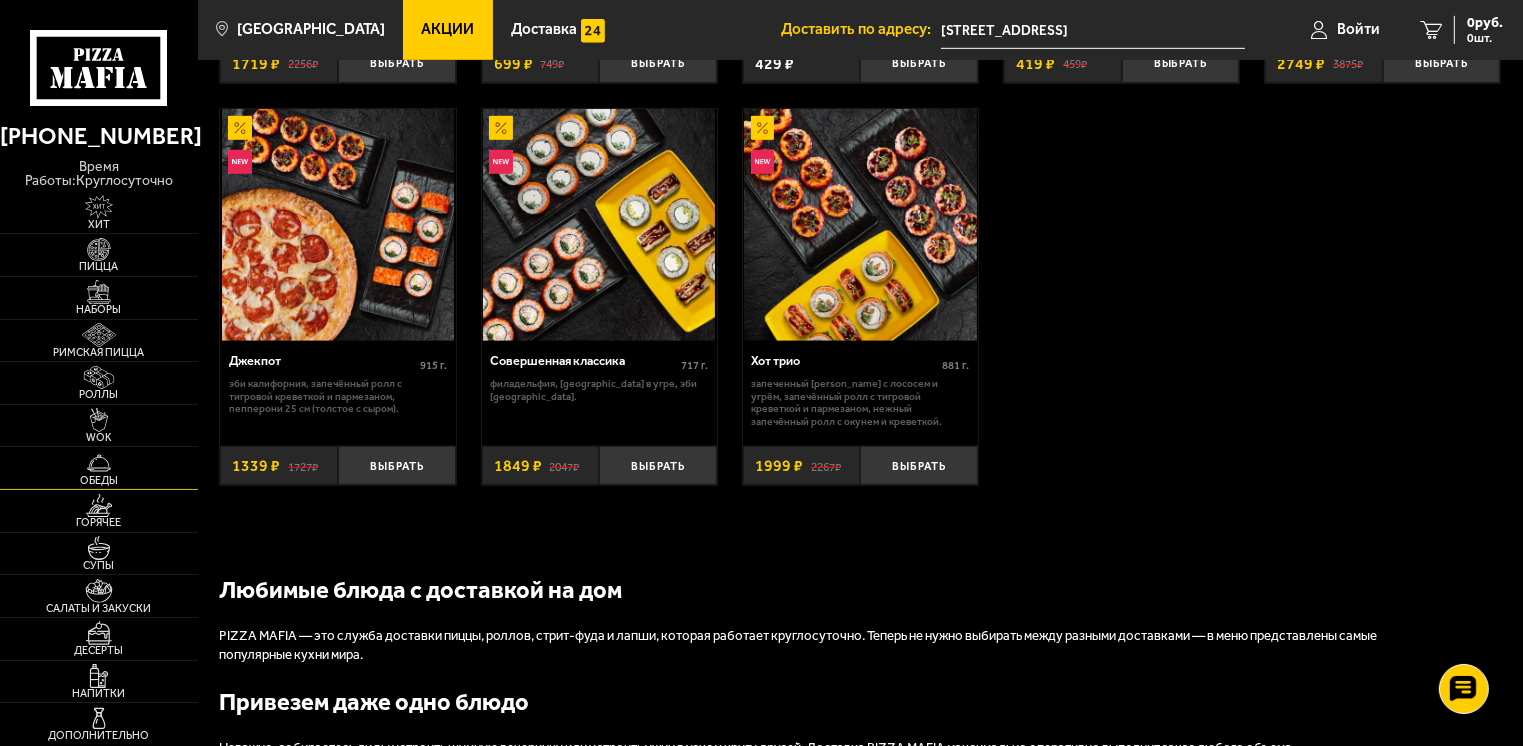 scroll, scrollTop: 1300, scrollLeft: 0, axis: vertical 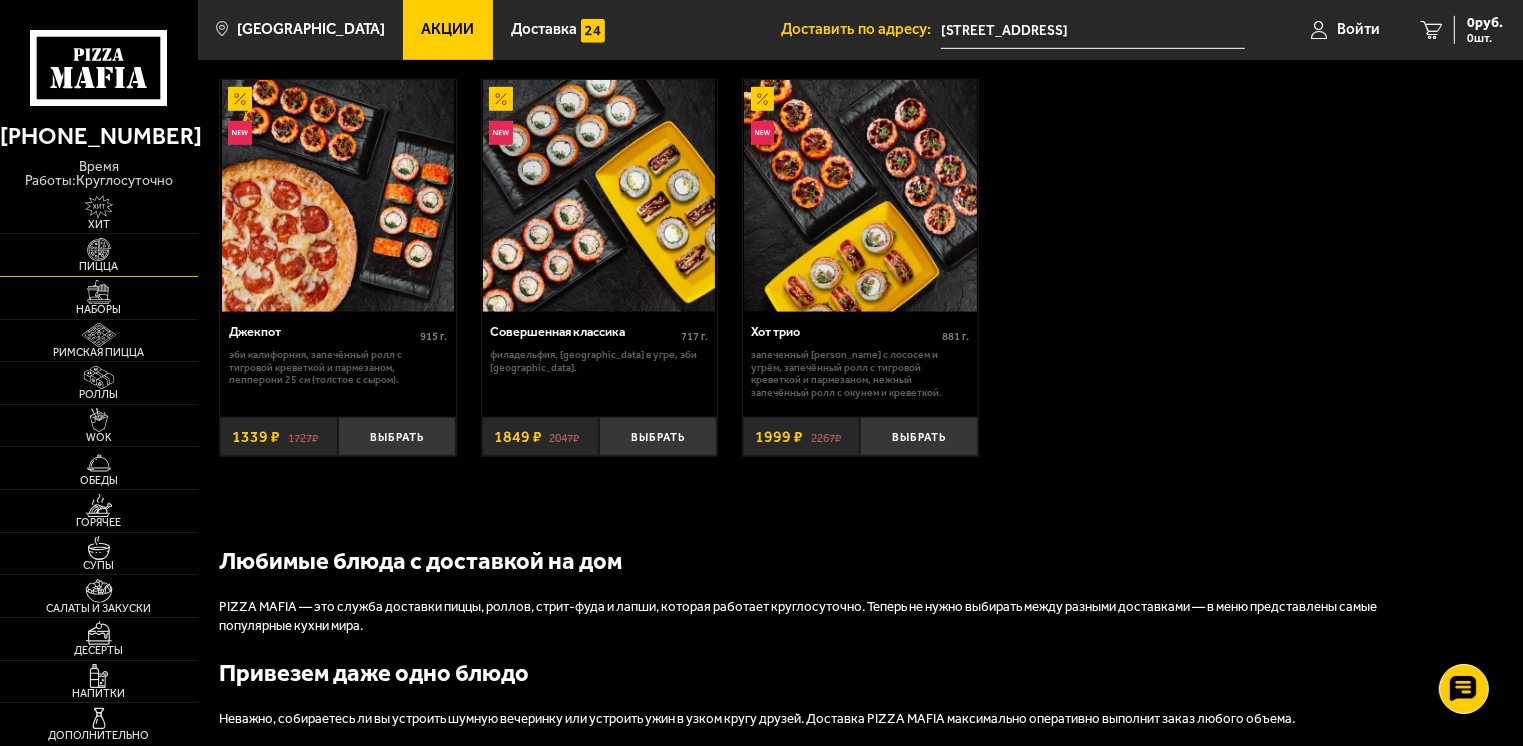 click on "Пицца" at bounding box center [99, 266] 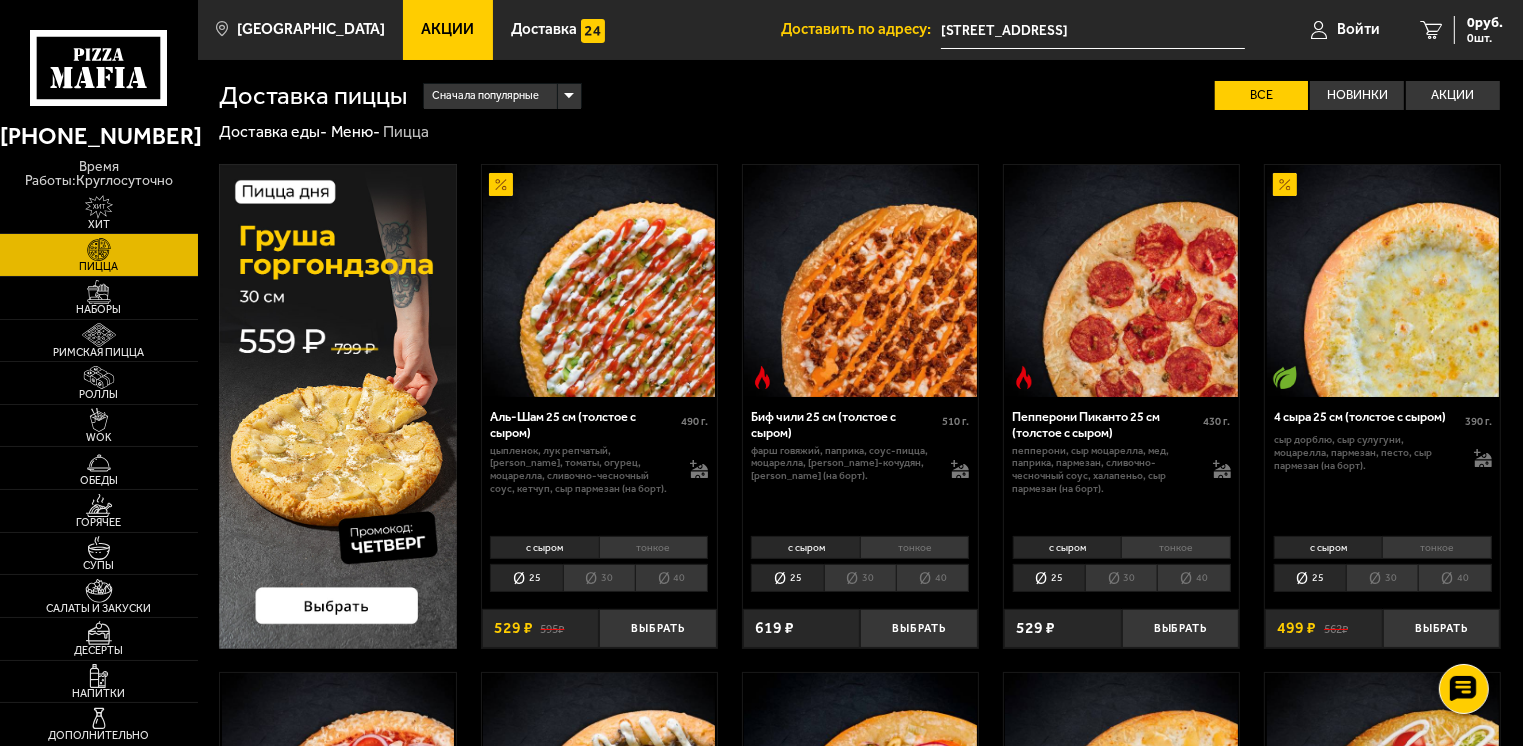 click on "30" at bounding box center (599, 578) 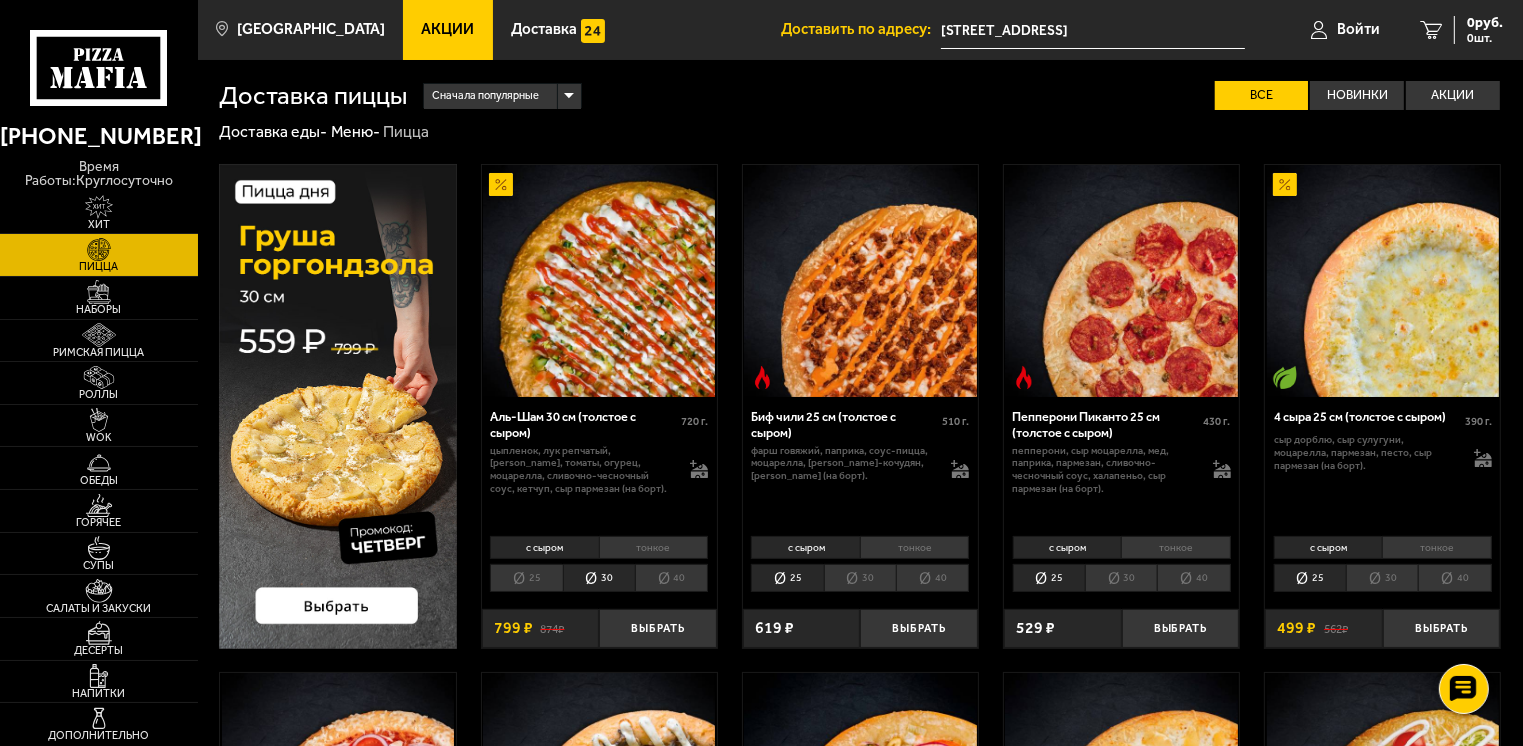click on "30" at bounding box center (860, 578) 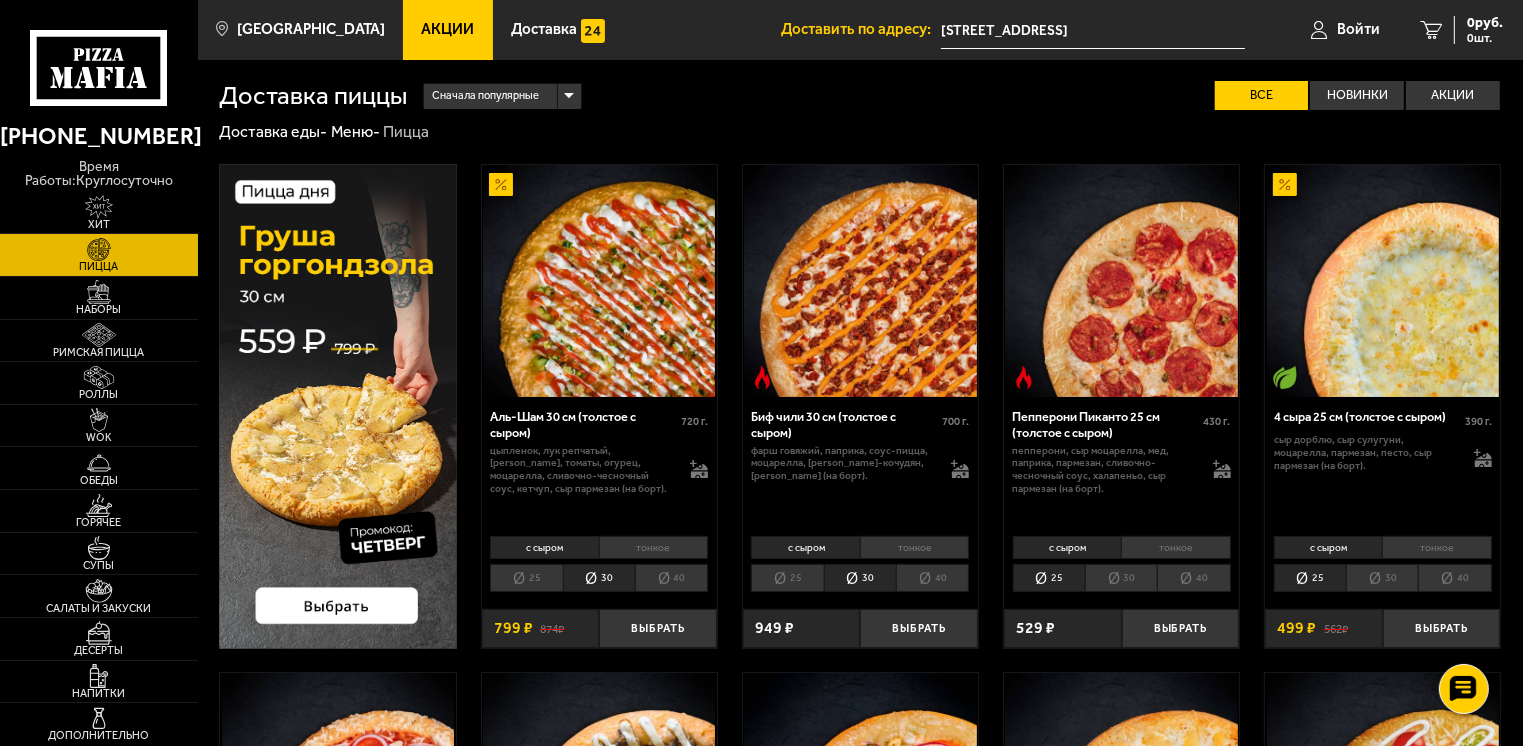 click on "30" at bounding box center (1121, 578) 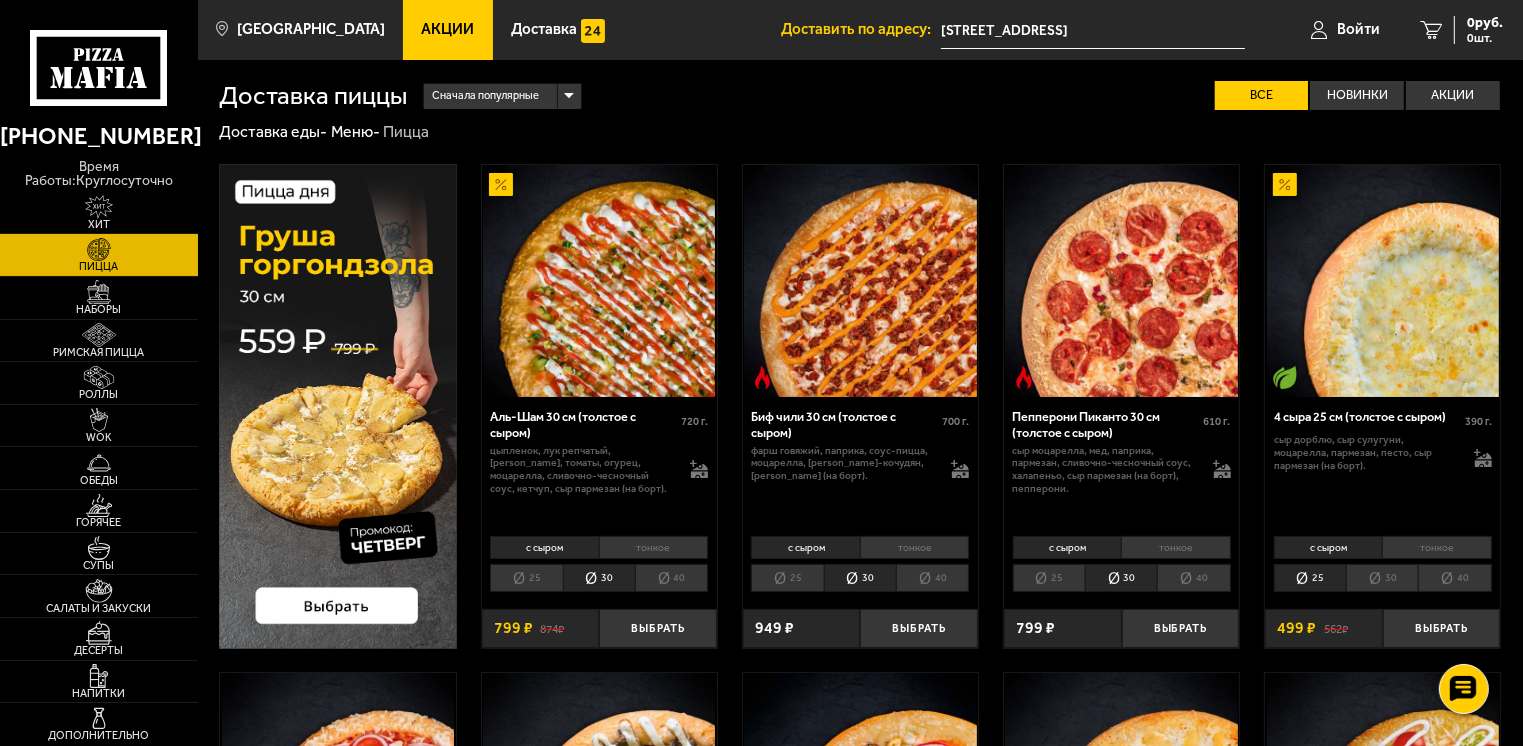 click on "30" at bounding box center [1382, 578] 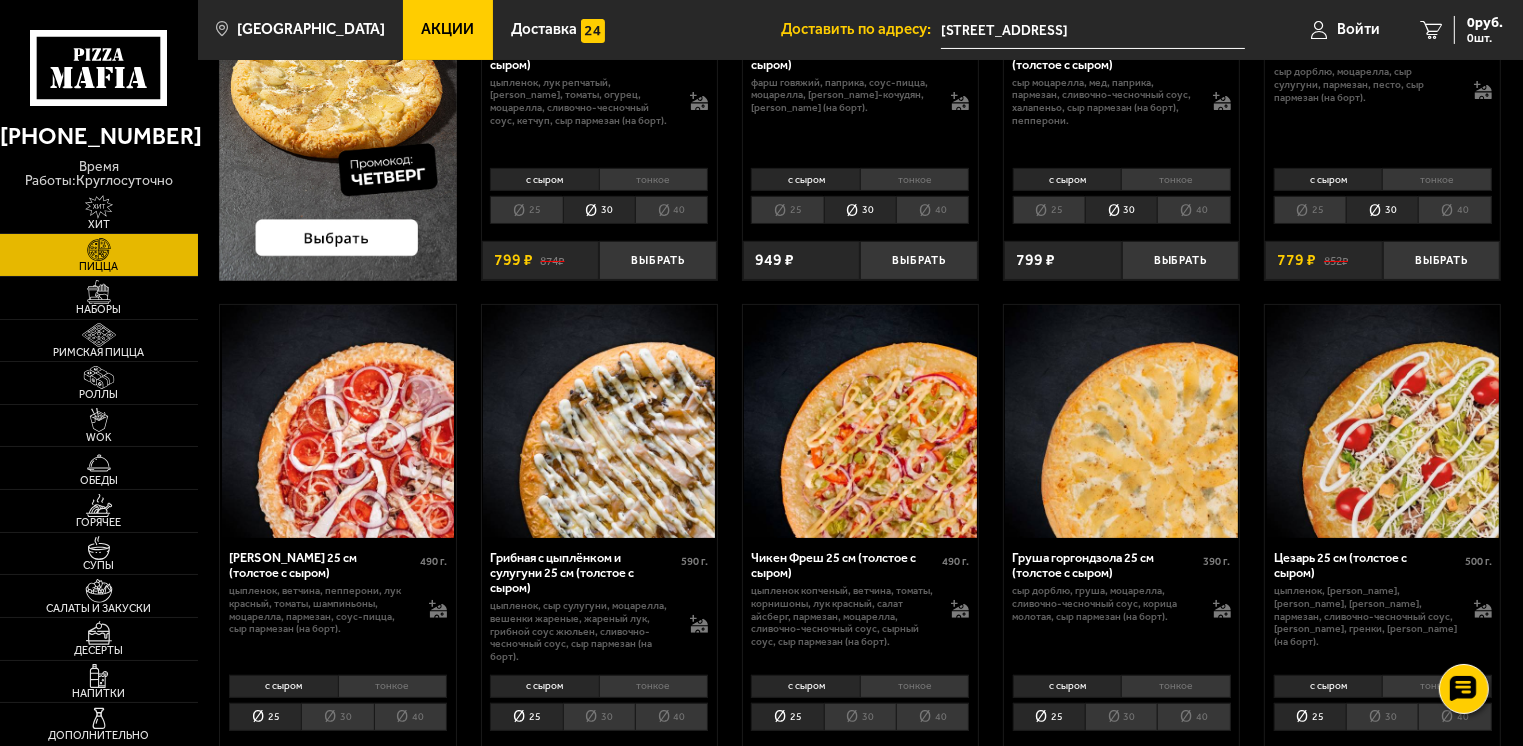 scroll, scrollTop: 600, scrollLeft: 0, axis: vertical 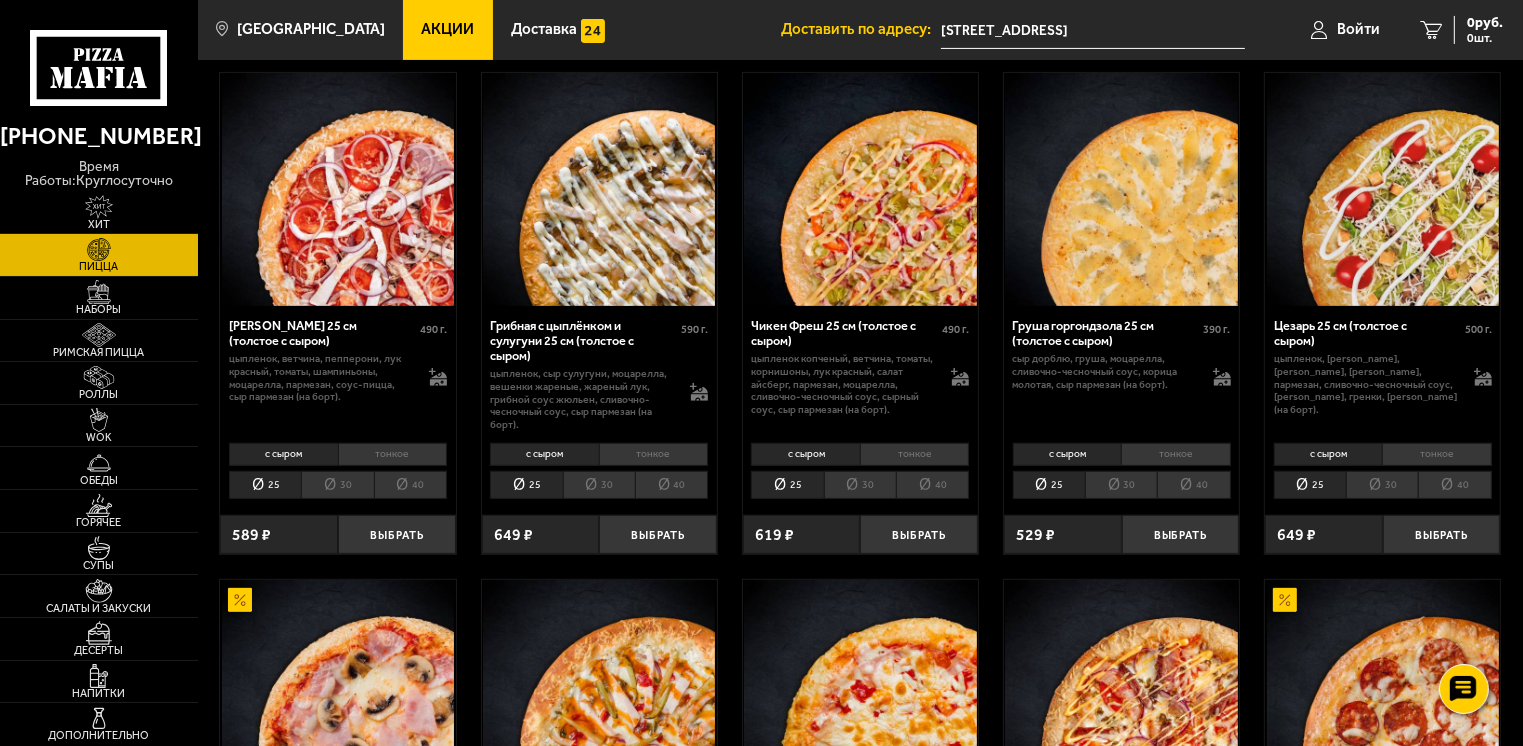 click on "30" at bounding box center [337, 485] 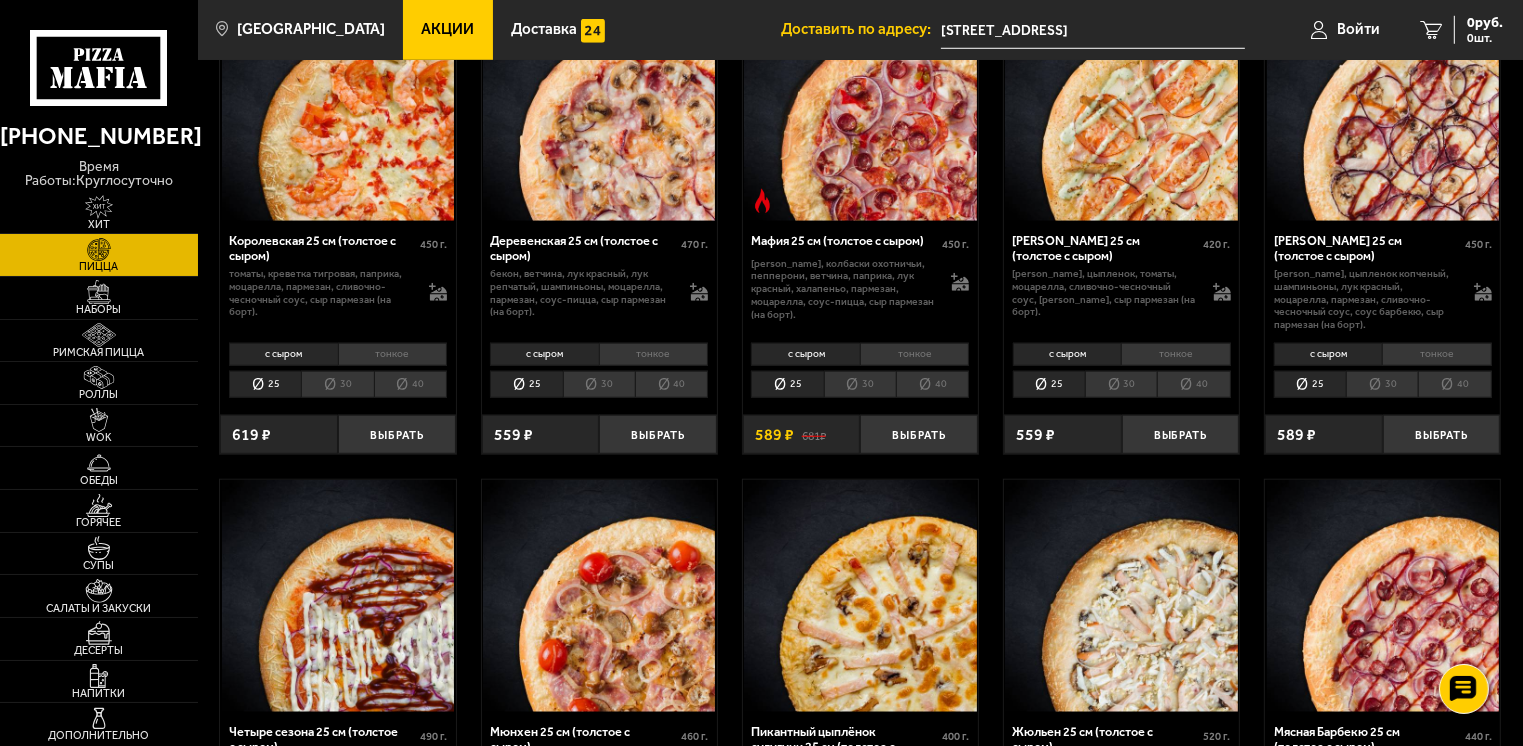 scroll, scrollTop: 1700, scrollLeft: 0, axis: vertical 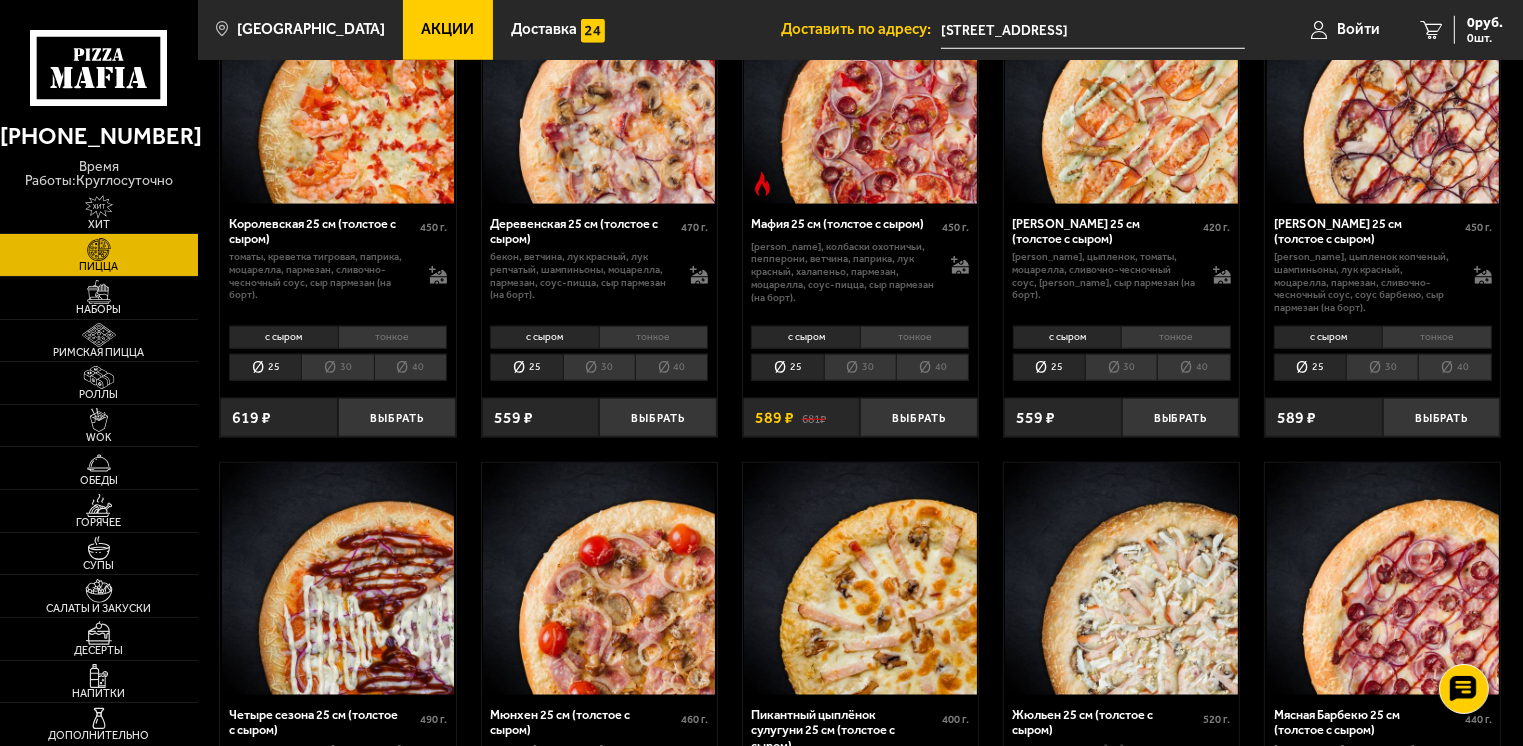 click on "30" at bounding box center (599, 368) 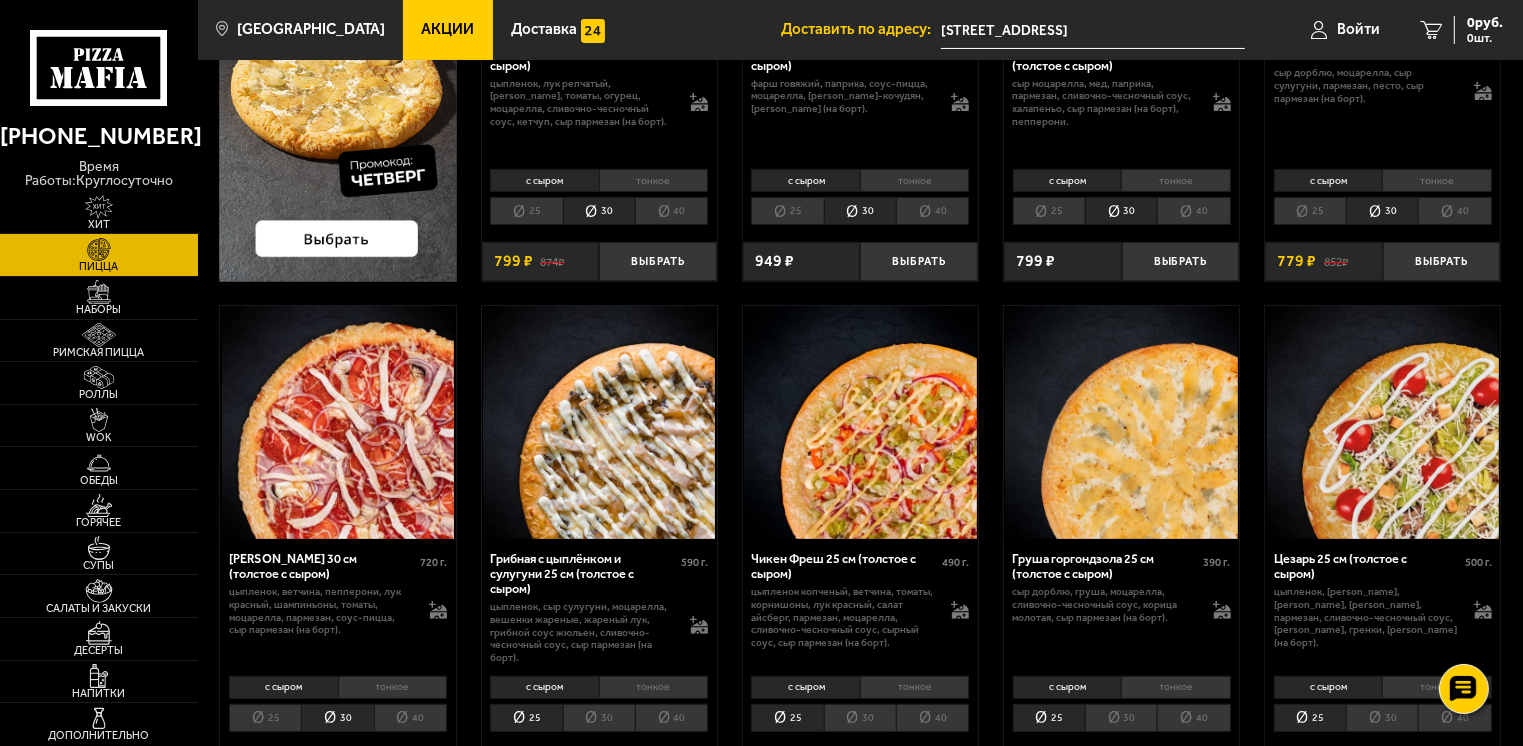 scroll, scrollTop: 0, scrollLeft: 0, axis: both 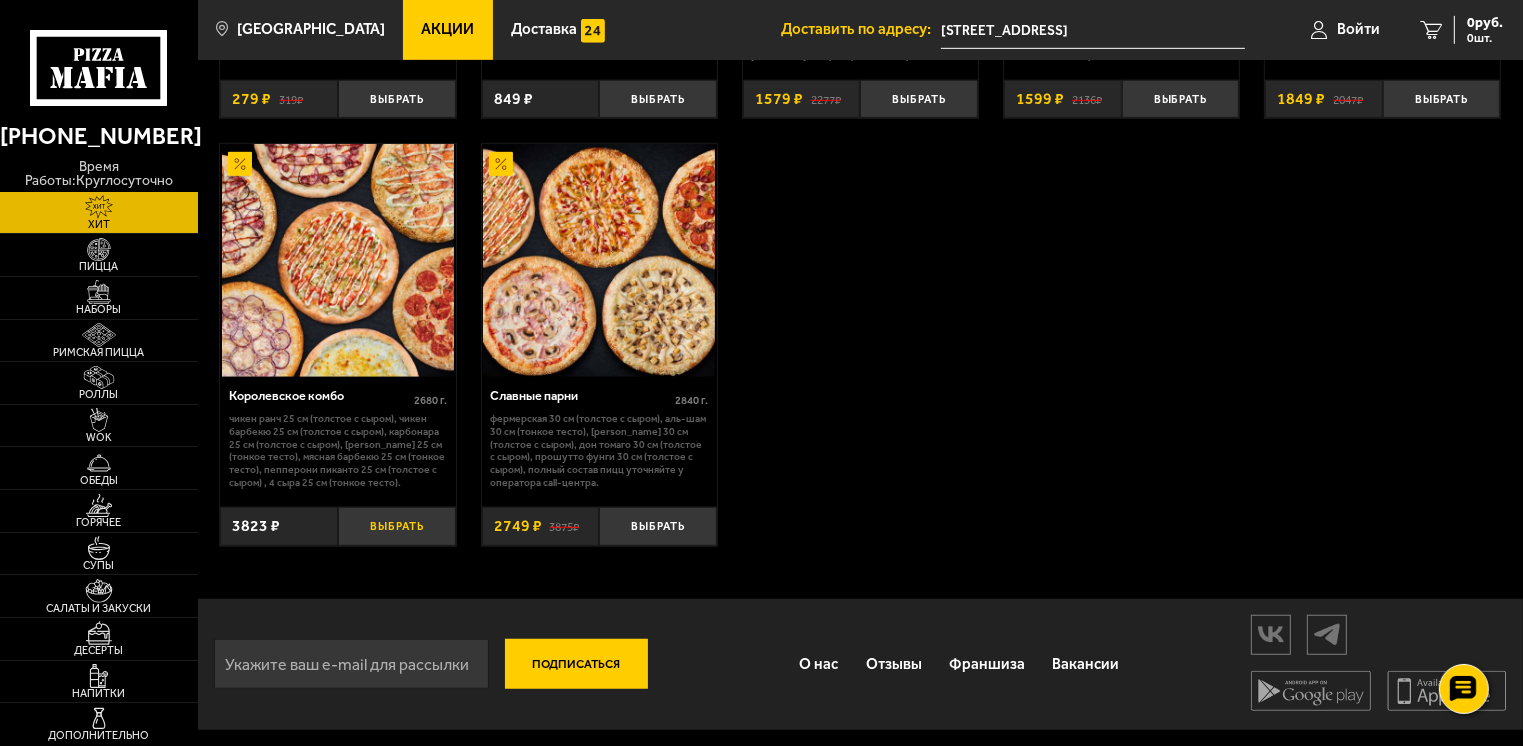 click on "Выбрать" at bounding box center [397, 526] 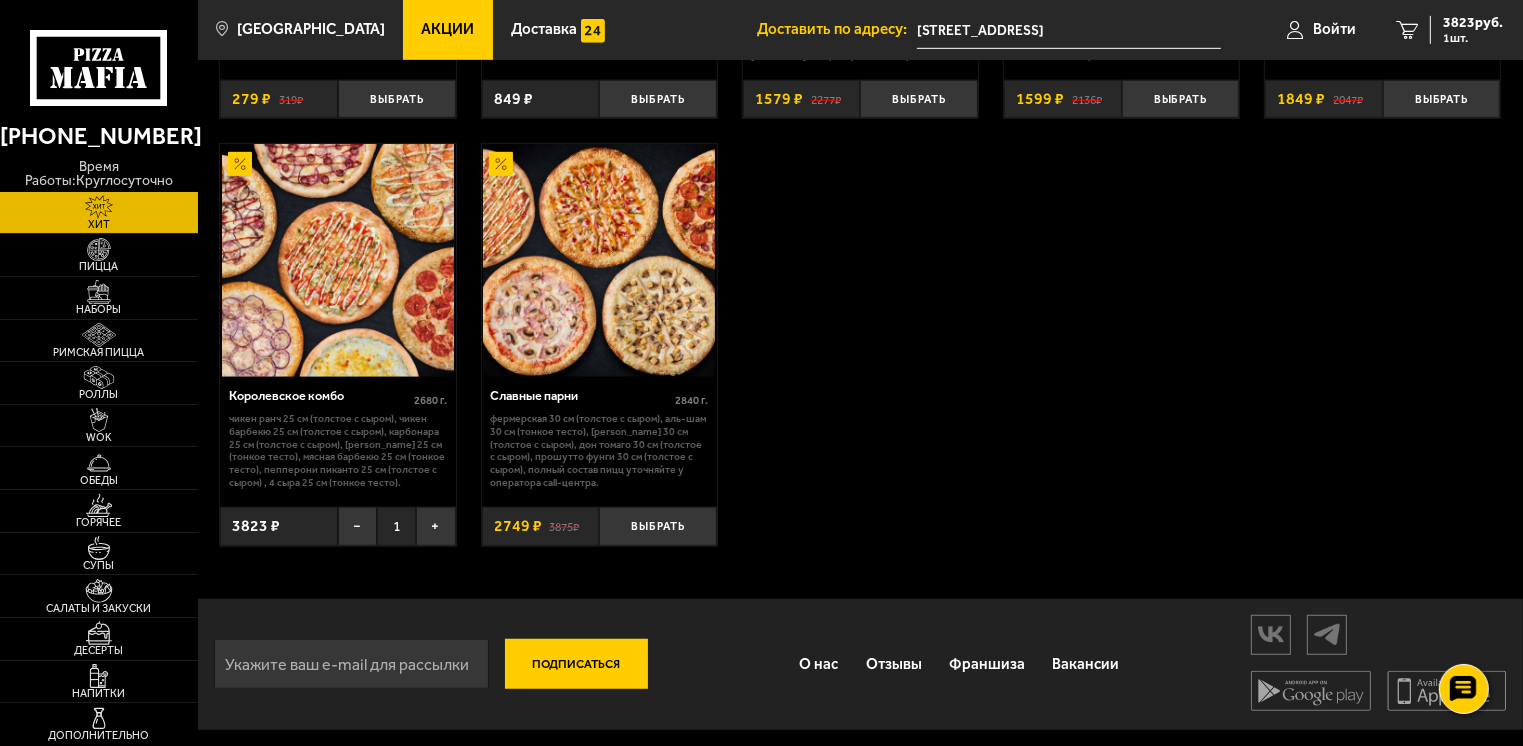 click at bounding box center [337, 260] 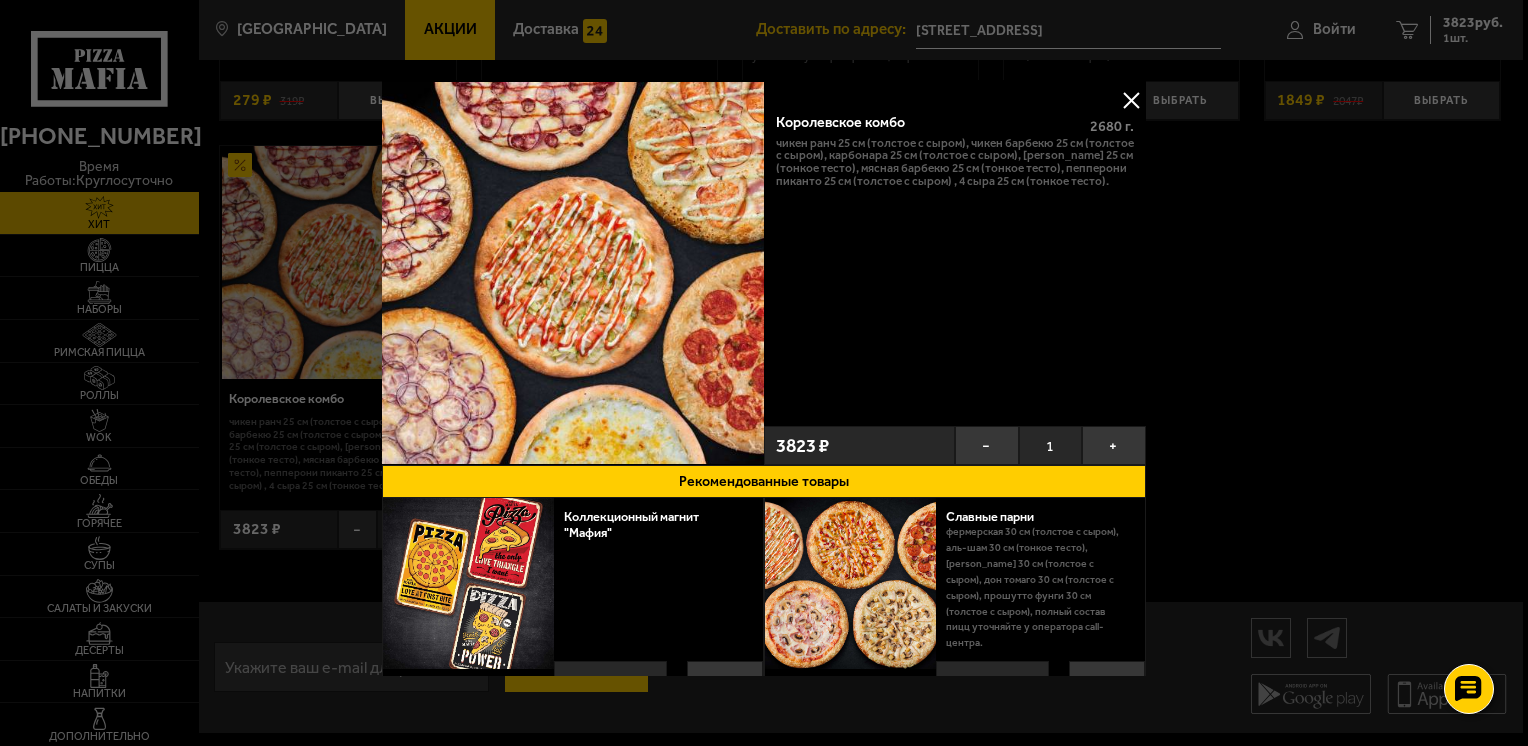 click on "Королевское комбо 2680   г . Чикен Ранч 25 см (толстое с сыром), Чикен Барбекю 25 см (толстое с сыром), Карбонара 25 см (толстое с сыром), [PERSON_NAME] 25 см (тонкое тесто), Мясная Барбекю 25 см (тонкое тесто), Пепперони Пиканто 25 см (толстое с сыром) , 4 сыра 25 см (тонкое тесто)." at bounding box center (955, 259) 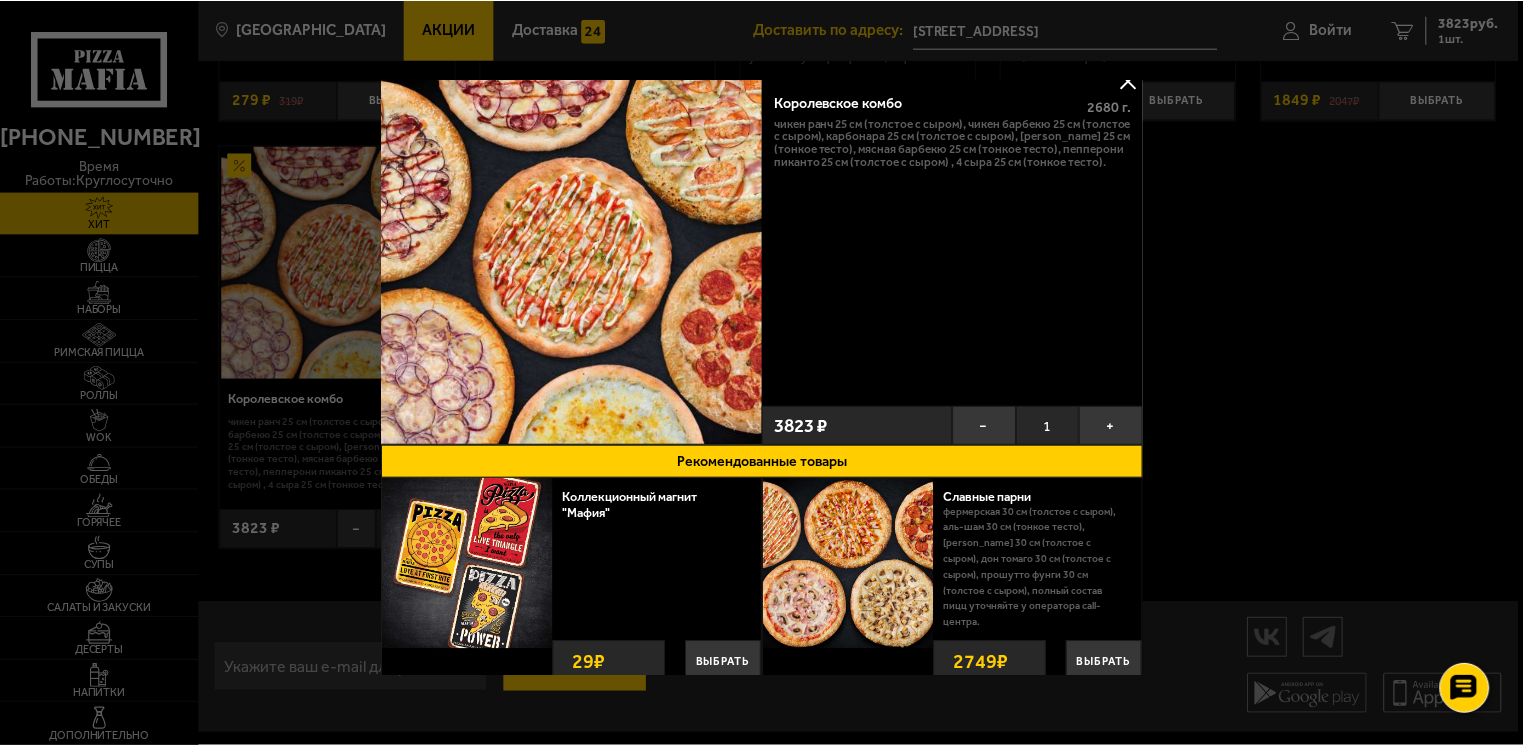 scroll, scrollTop: 38, scrollLeft: 0, axis: vertical 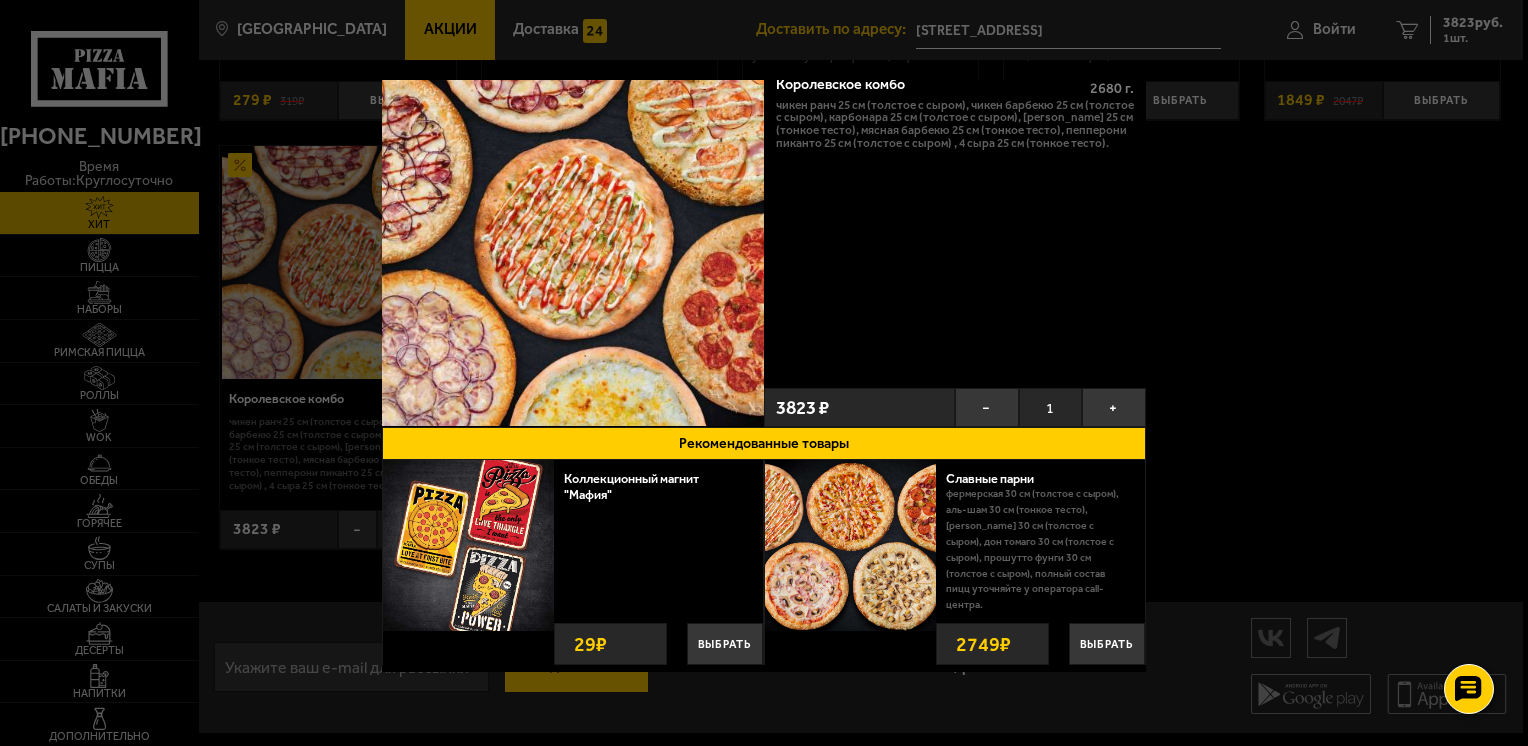 click at bounding box center (764, 373) 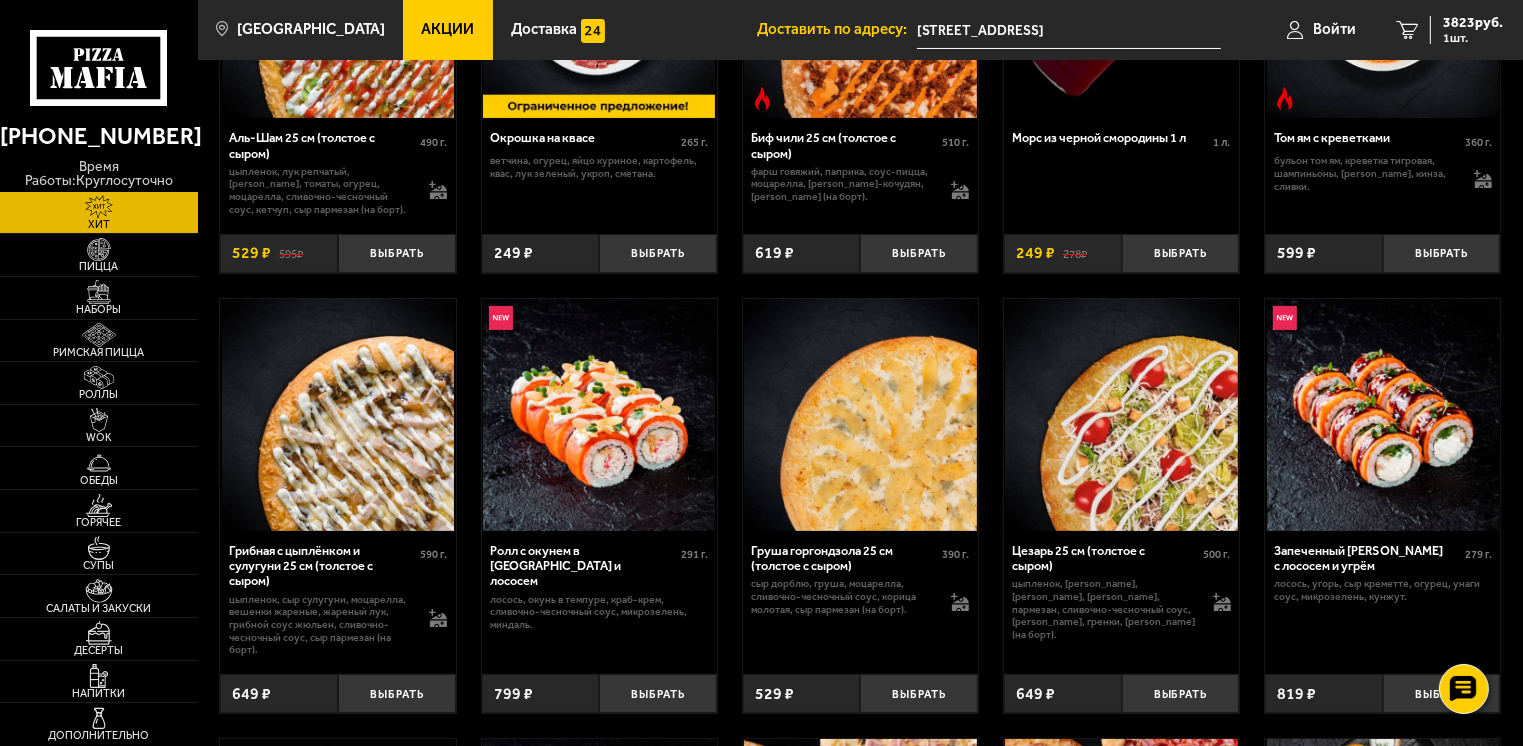 scroll, scrollTop: 0, scrollLeft: 0, axis: both 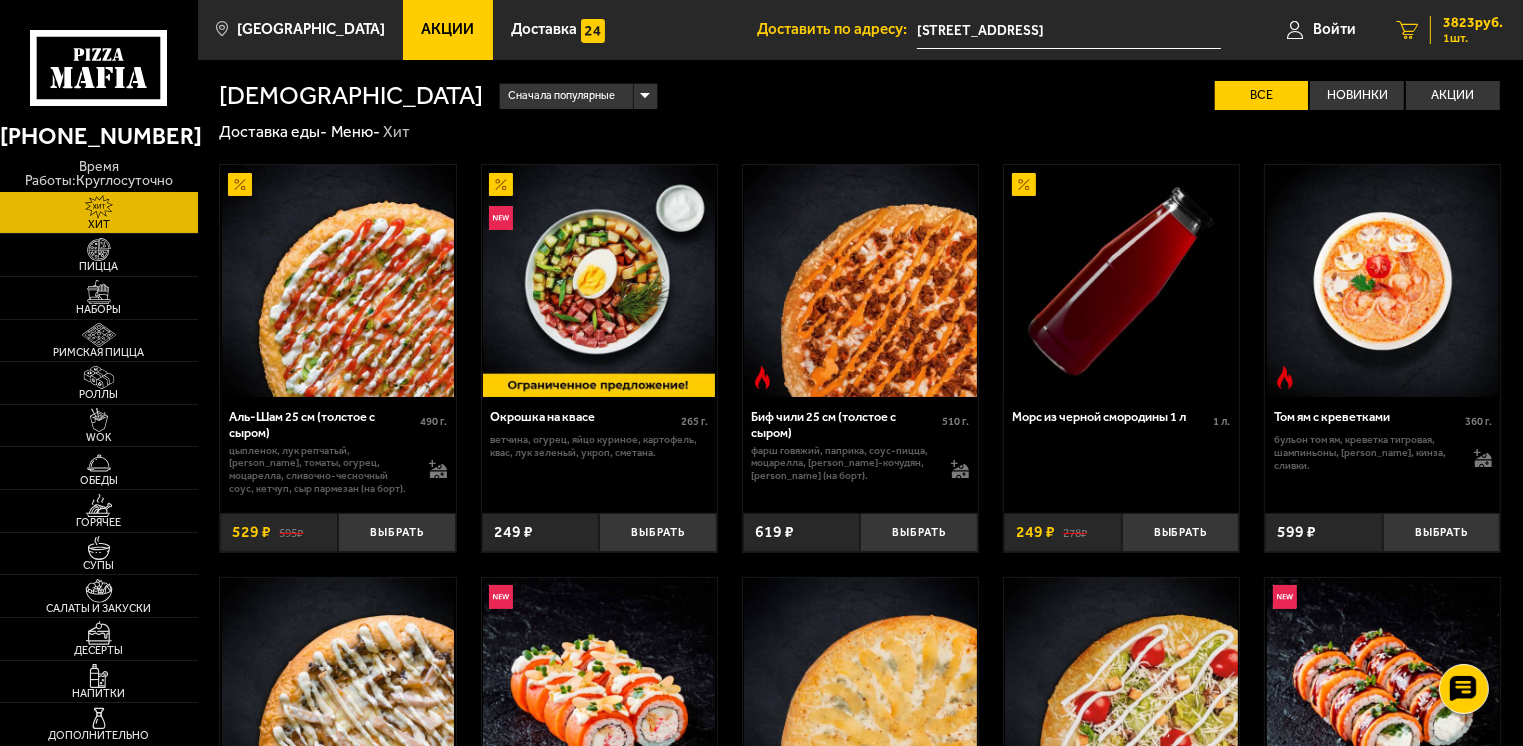 click on "1" at bounding box center [1407, 30] 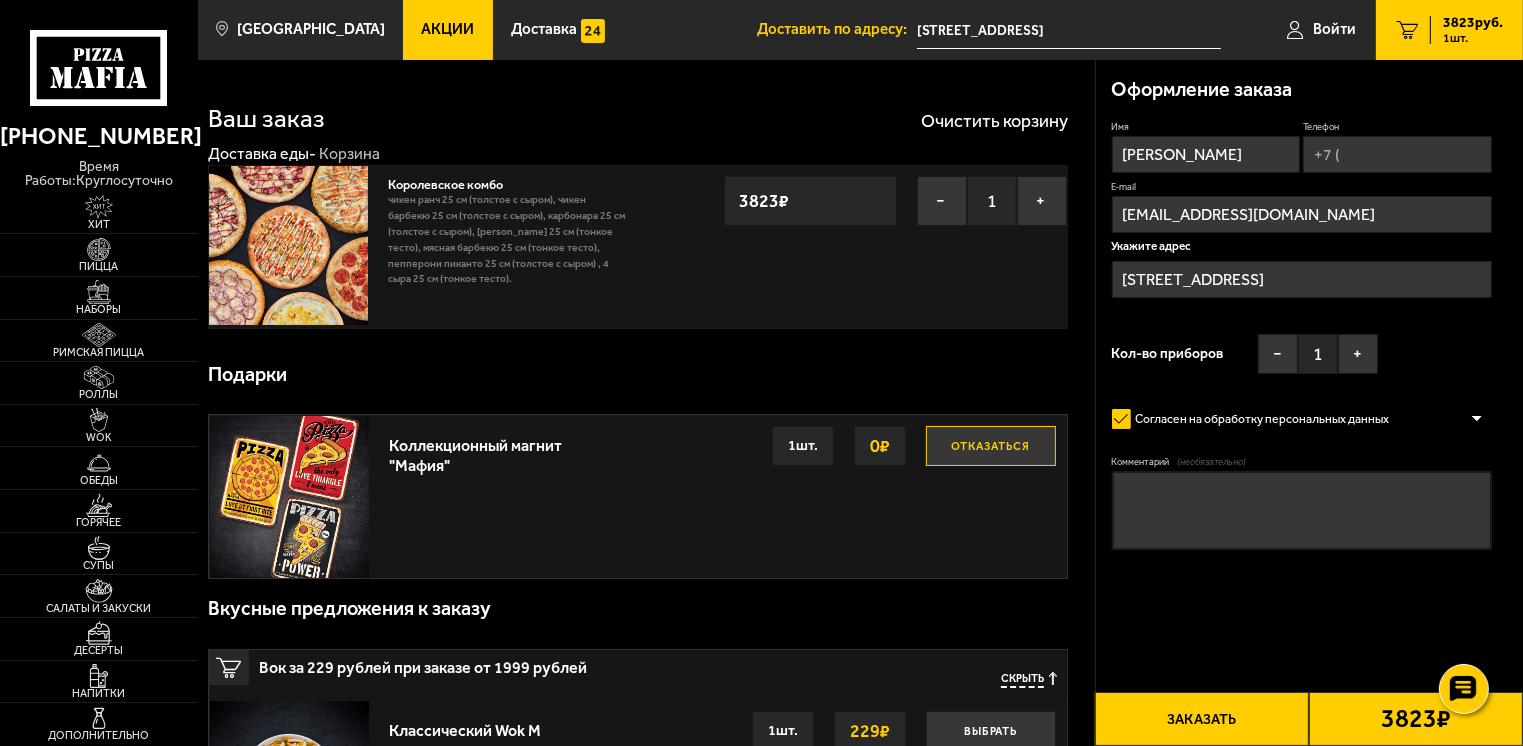 type on "[STREET_ADDRESS]" 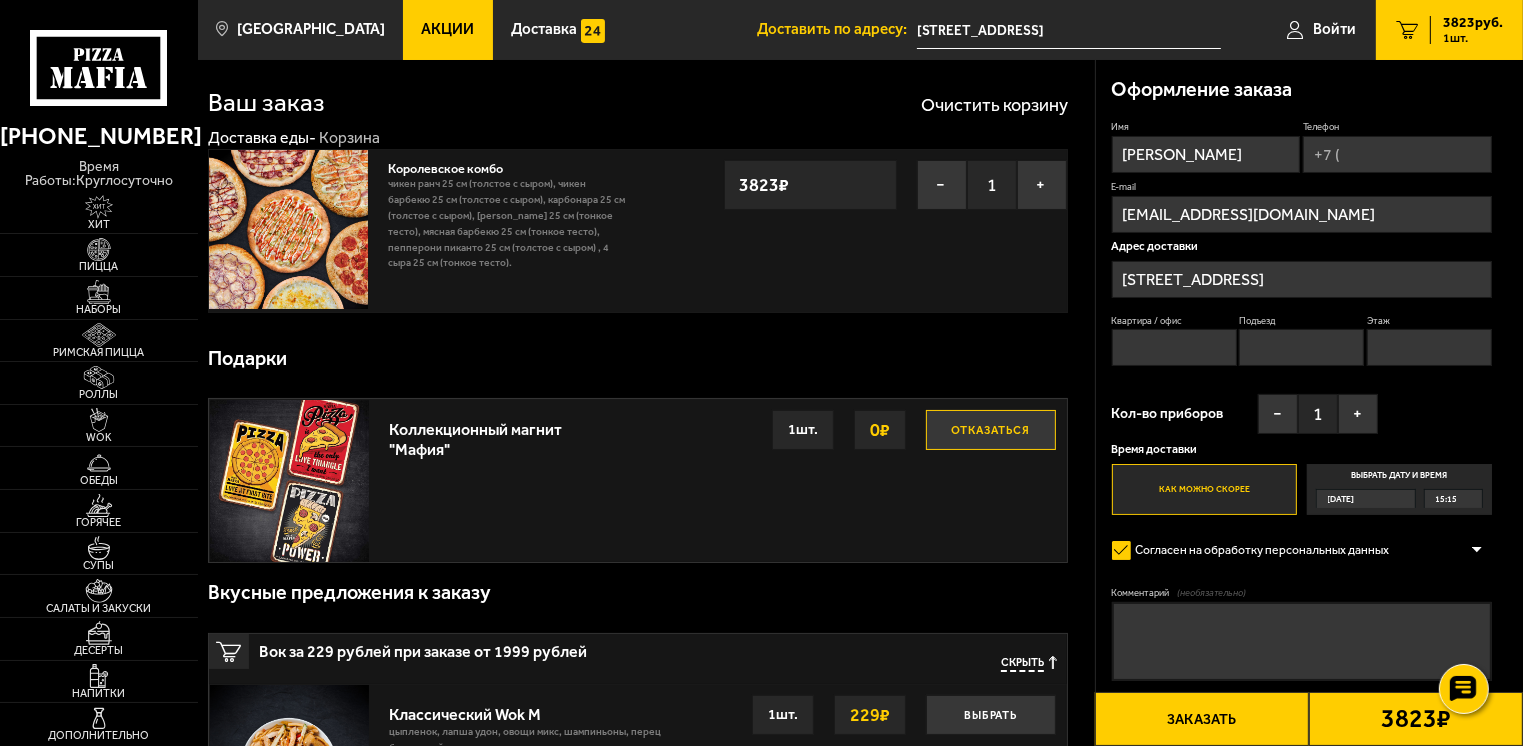 scroll, scrollTop: 0, scrollLeft: 0, axis: both 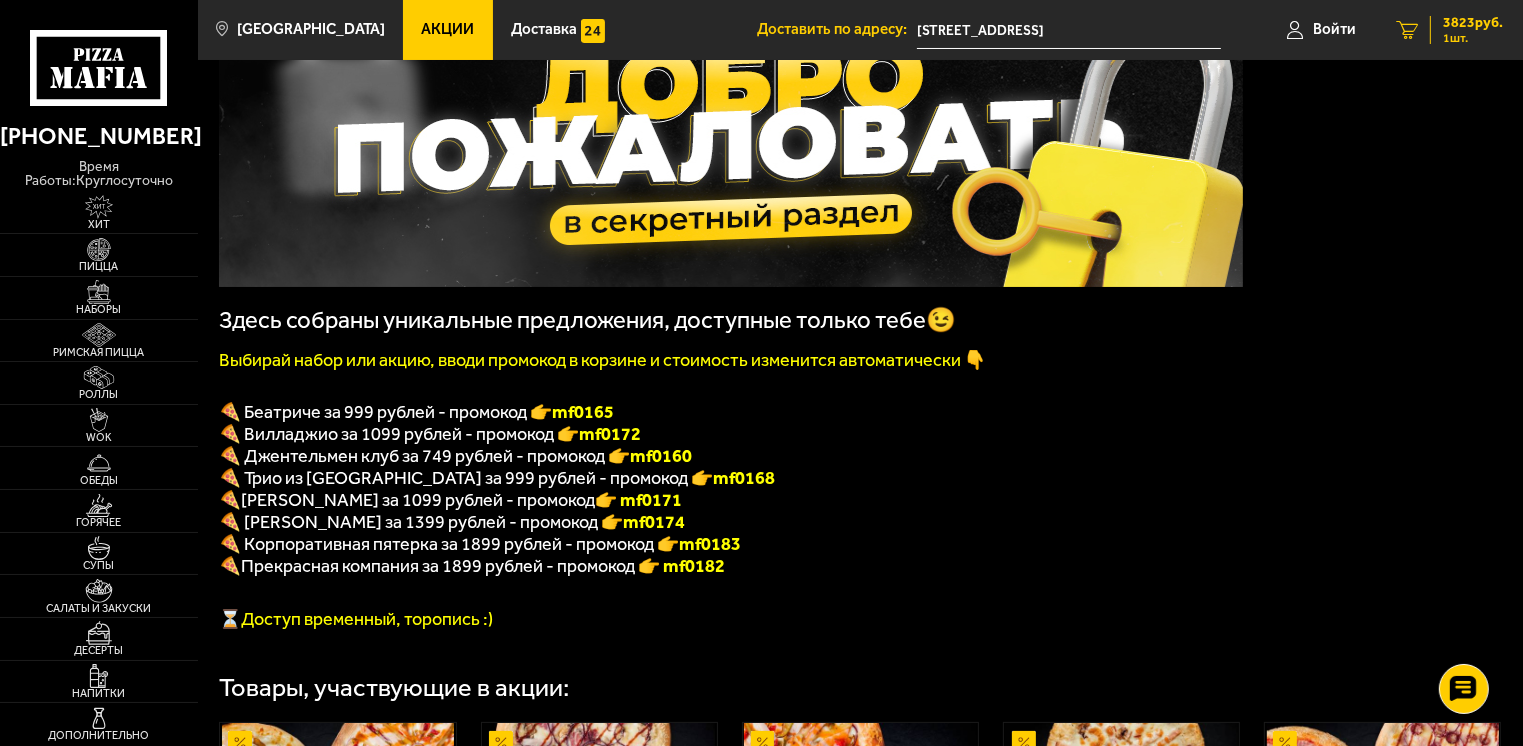 click on "1  шт." at bounding box center [1473, 38] 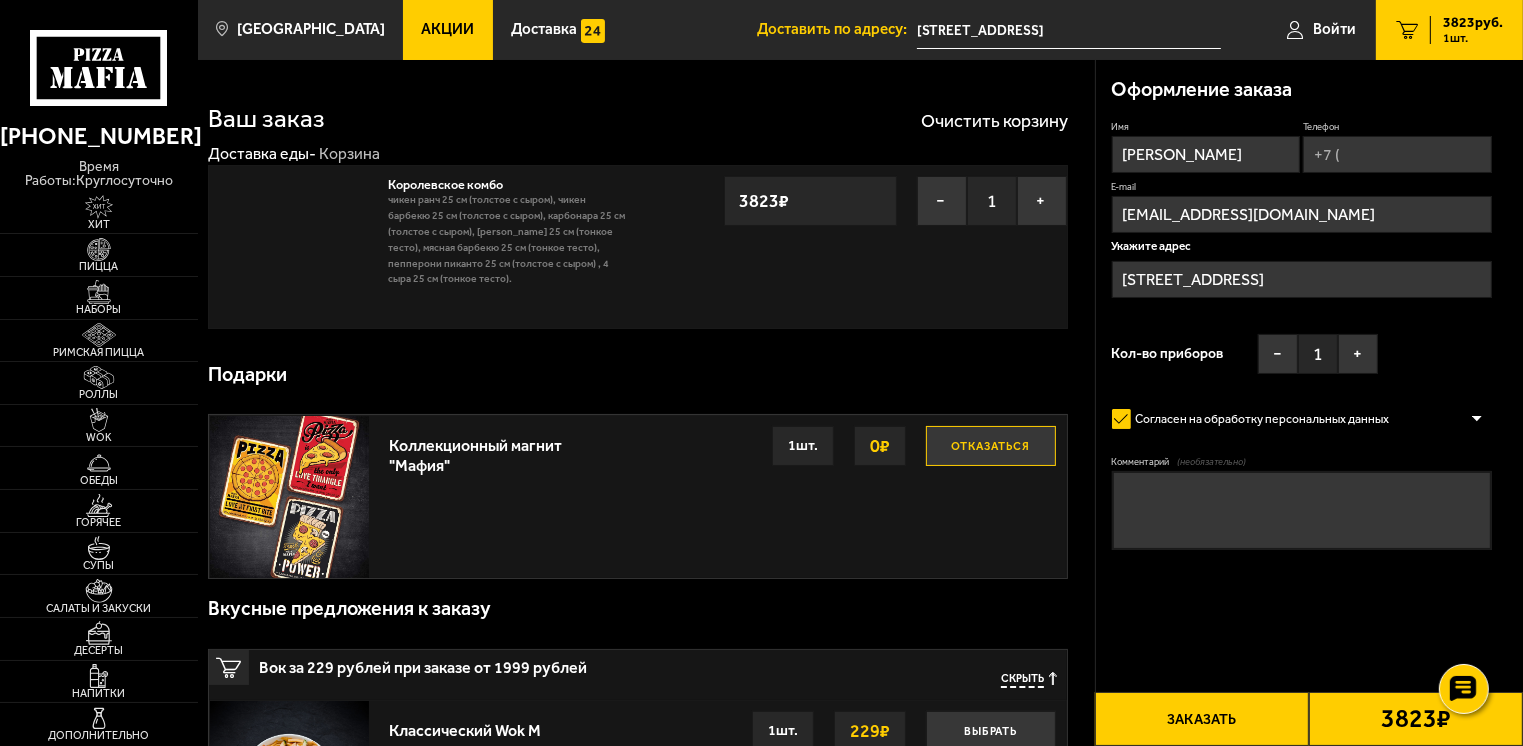 type on "[STREET_ADDRESS]" 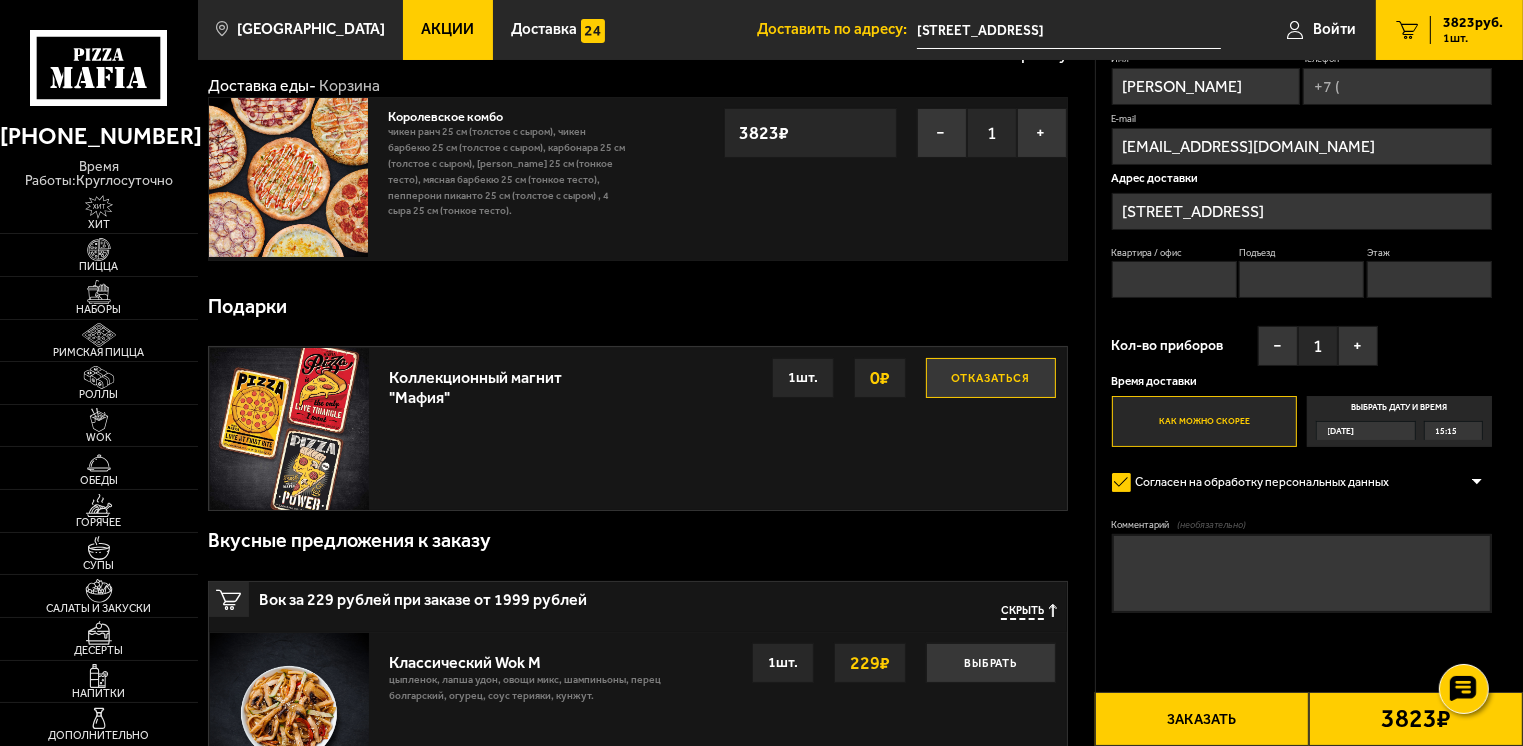 scroll, scrollTop: 0, scrollLeft: 0, axis: both 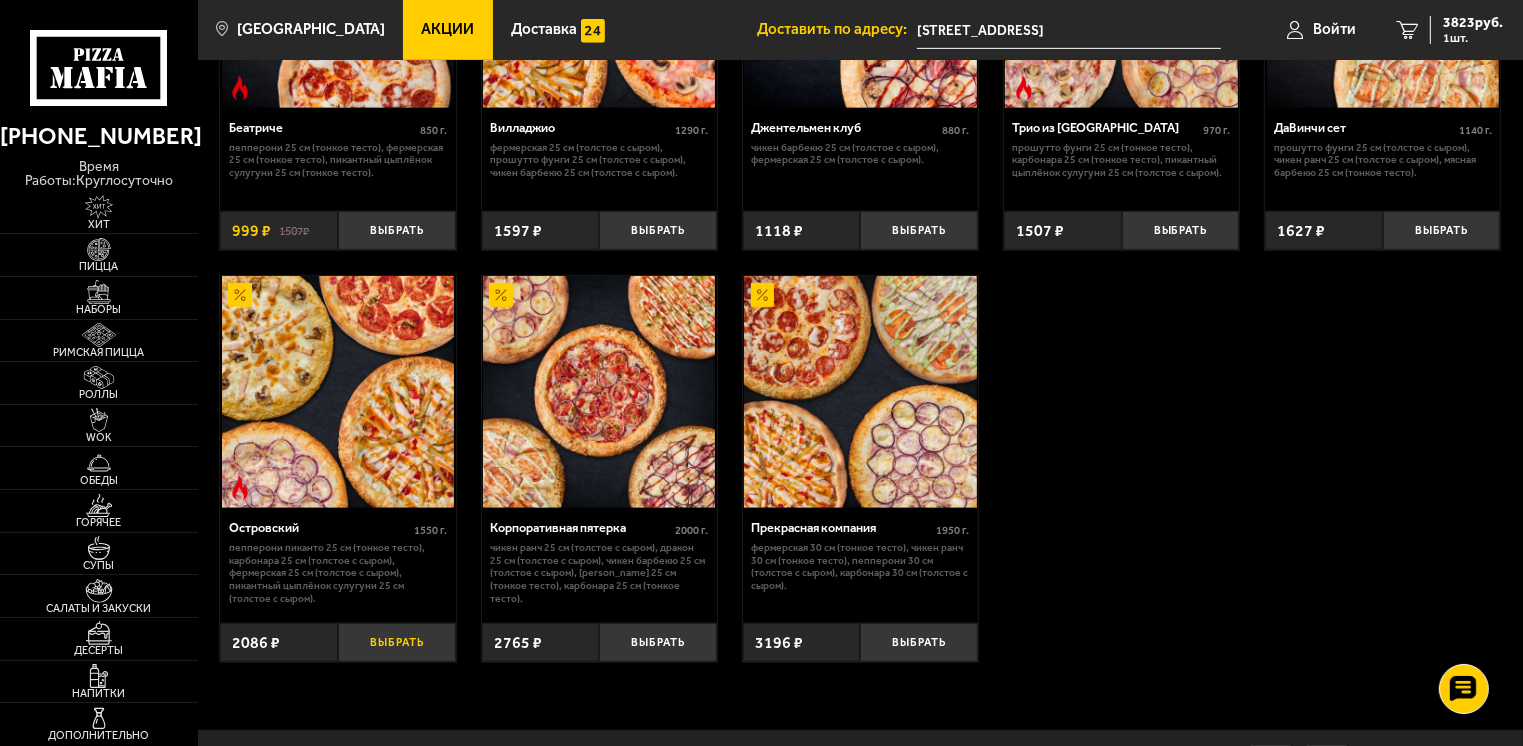 click on "Выбрать" at bounding box center [397, 642] 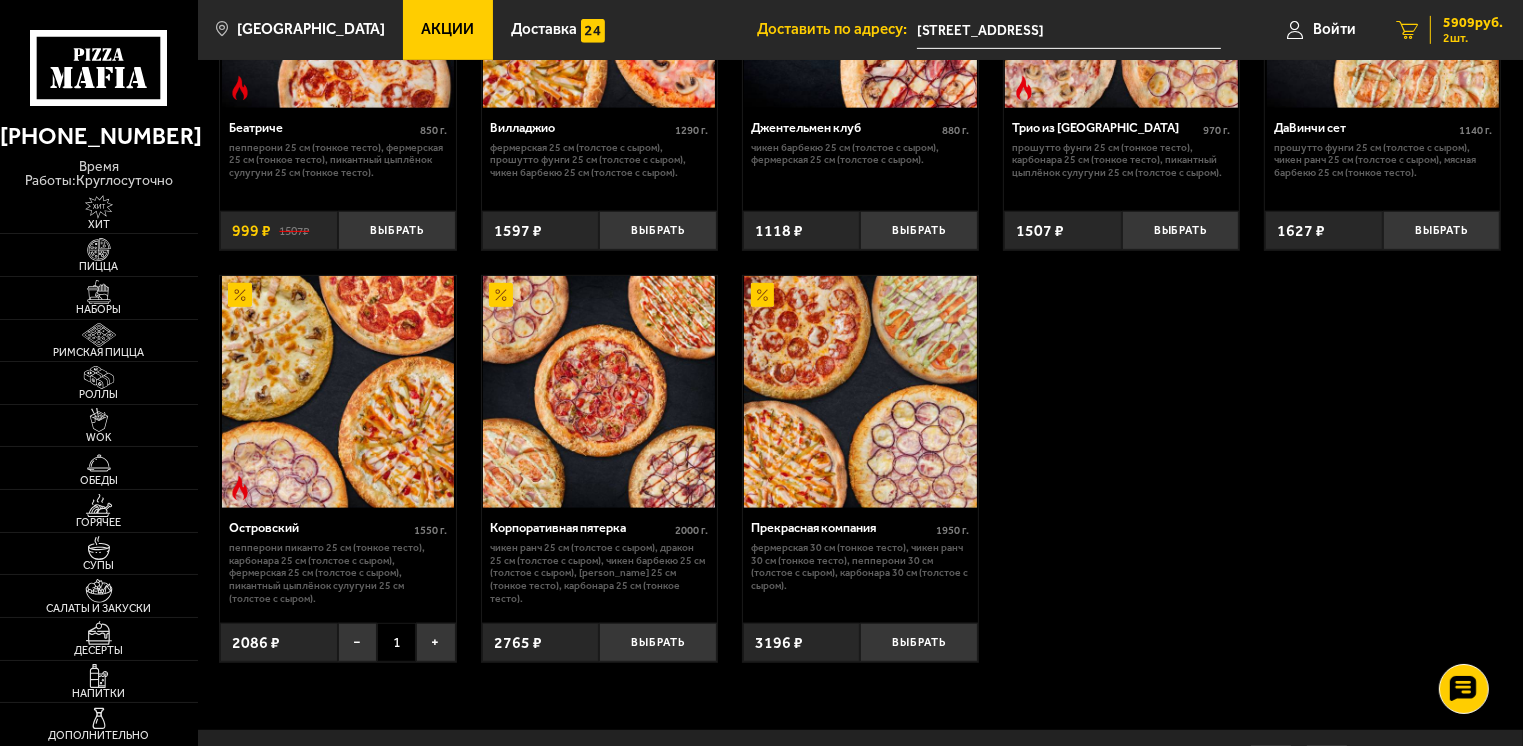 click on "2  шт." at bounding box center (1473, 38) 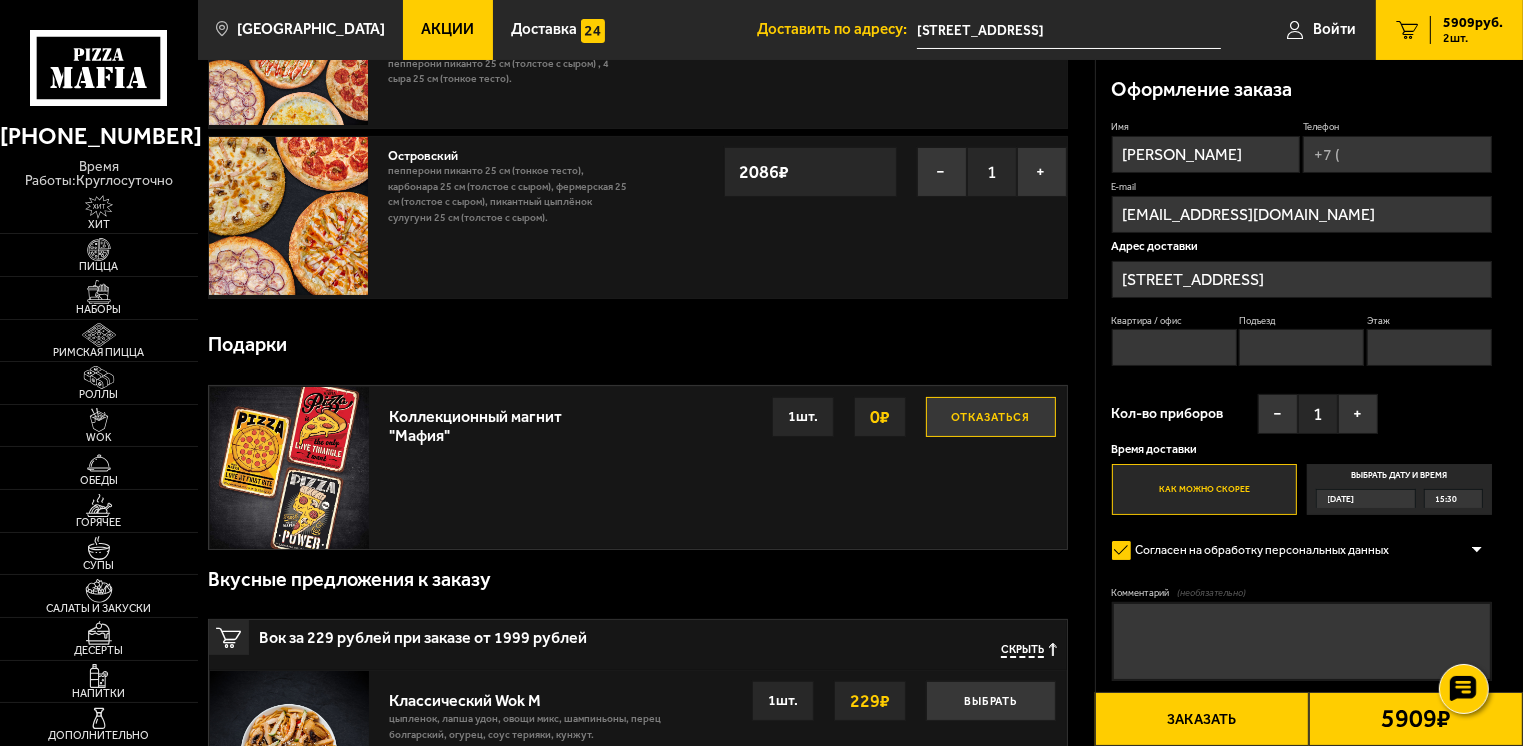scroll, scrollTop: 0, scrollLeft: 0, axis: both 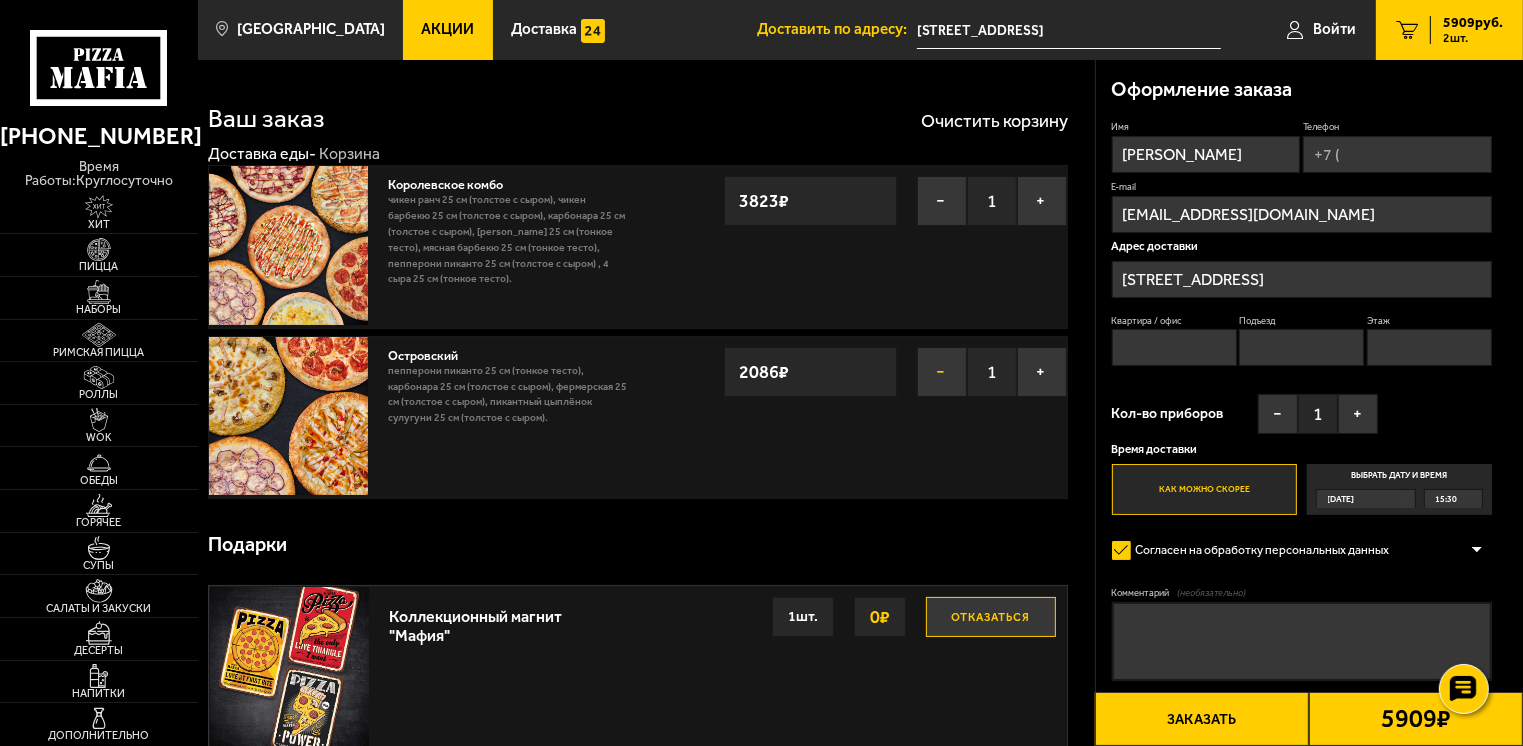 click on "−" at bounding box center [942, 372] 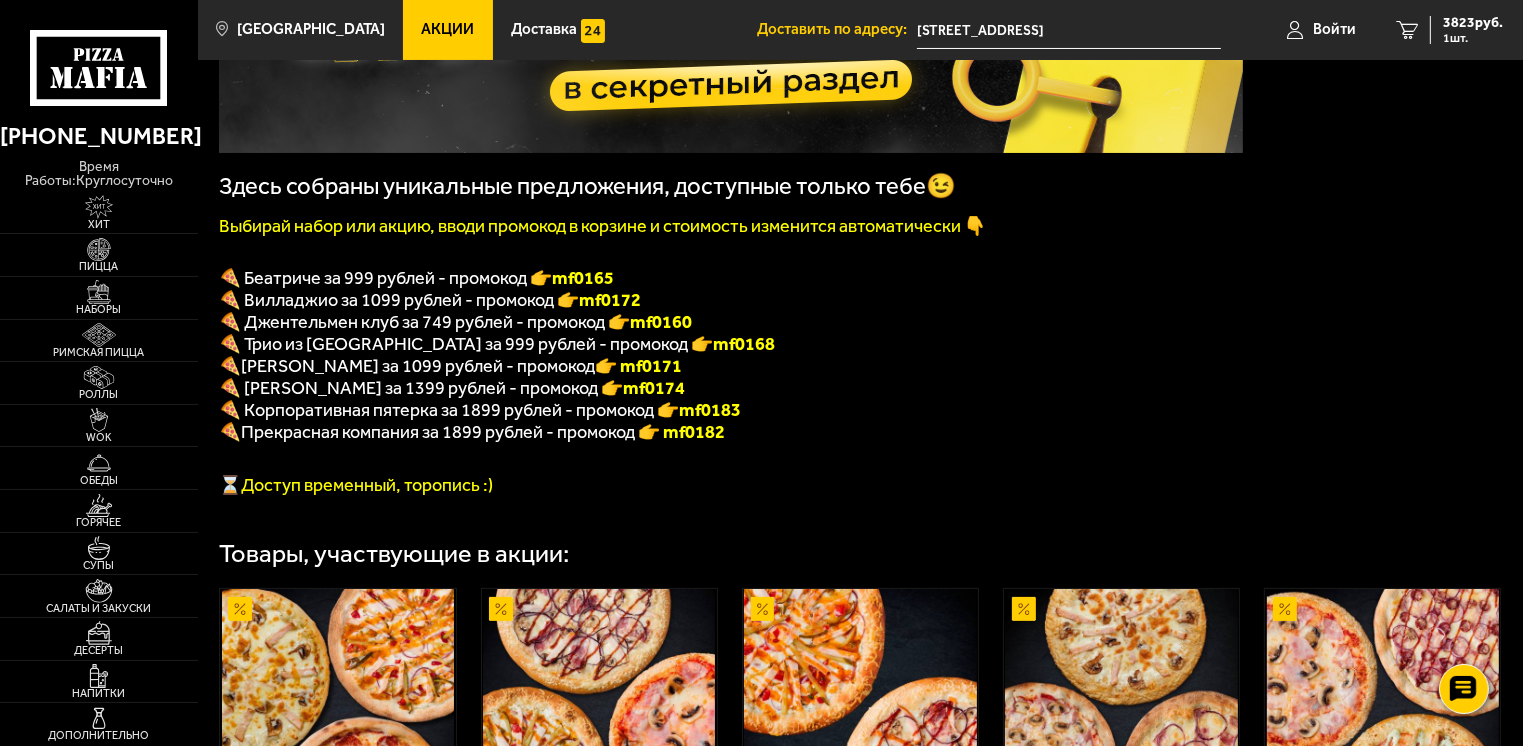 scroll, scrollTop: 300, scrollLeft: 0, axis: vertical 